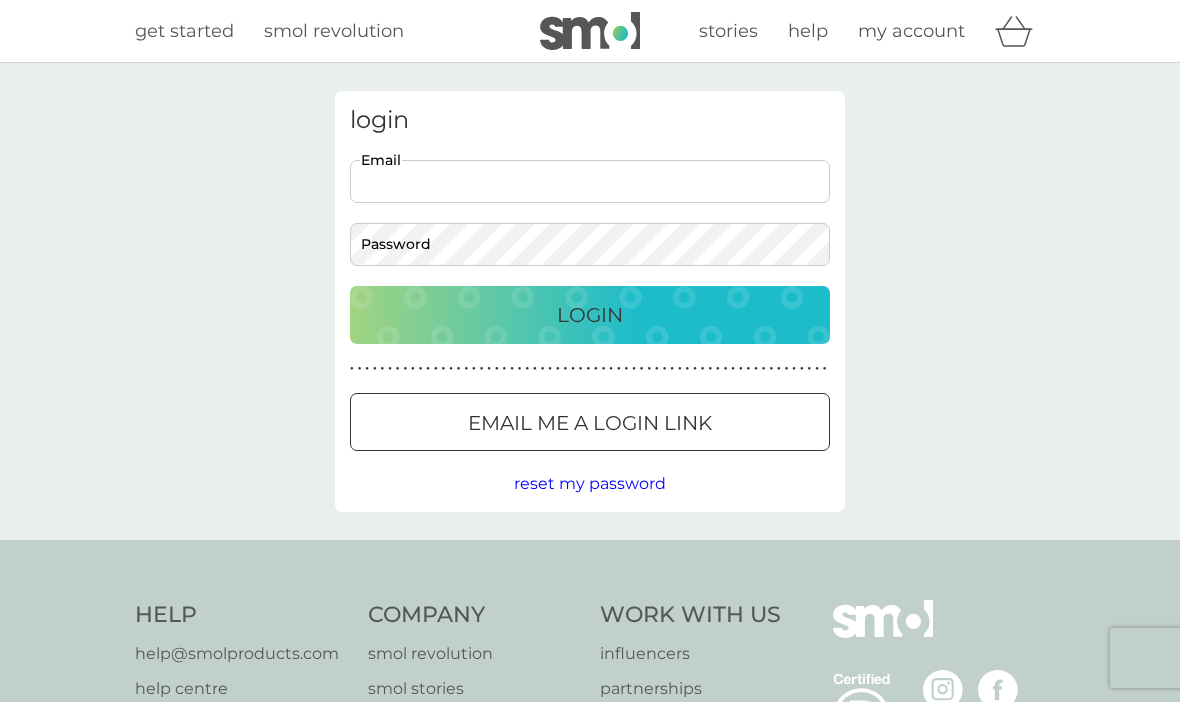 scroll, scrollTop: 0, scrollLeft: 0, axis: both 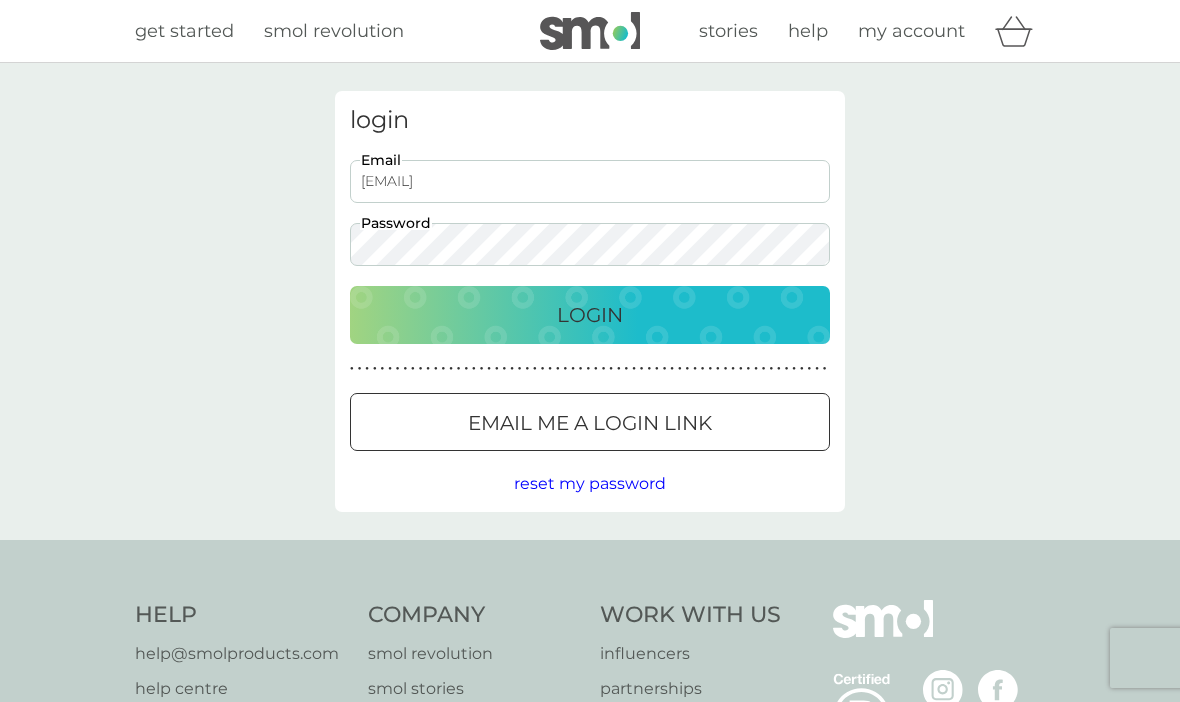 click on "Login" at bounding box center [590, 315] 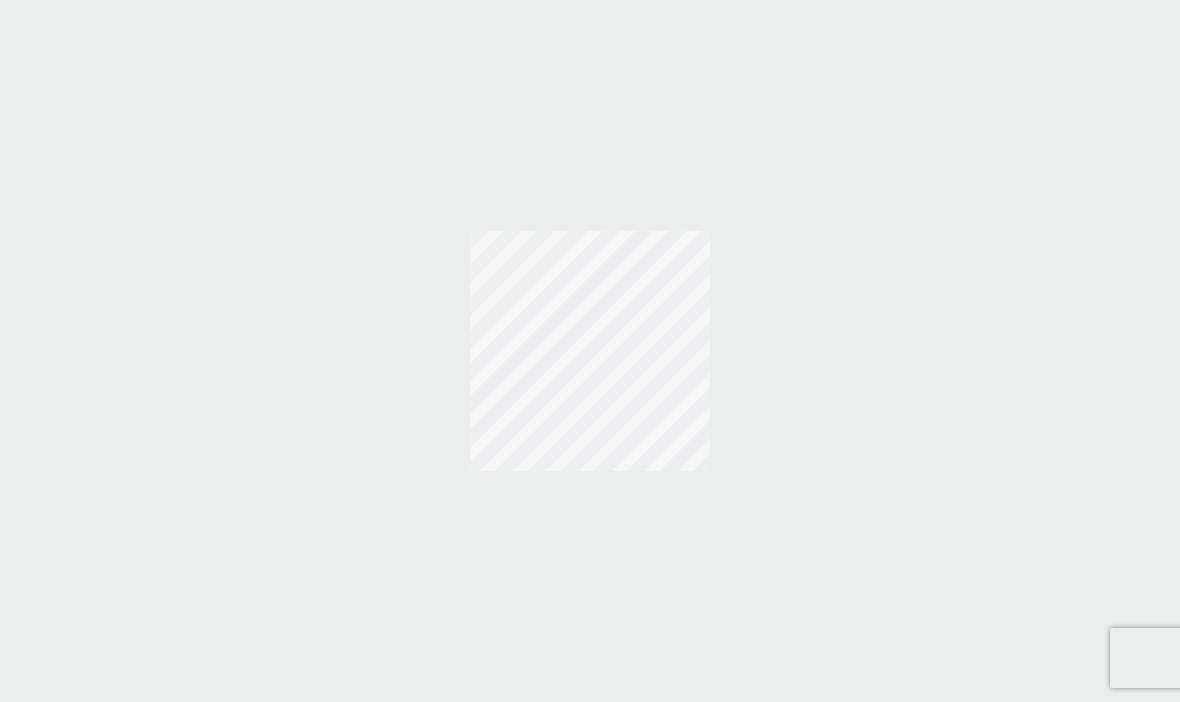scroll, scrollTop: 0, scrollLeft: 0, axis: both 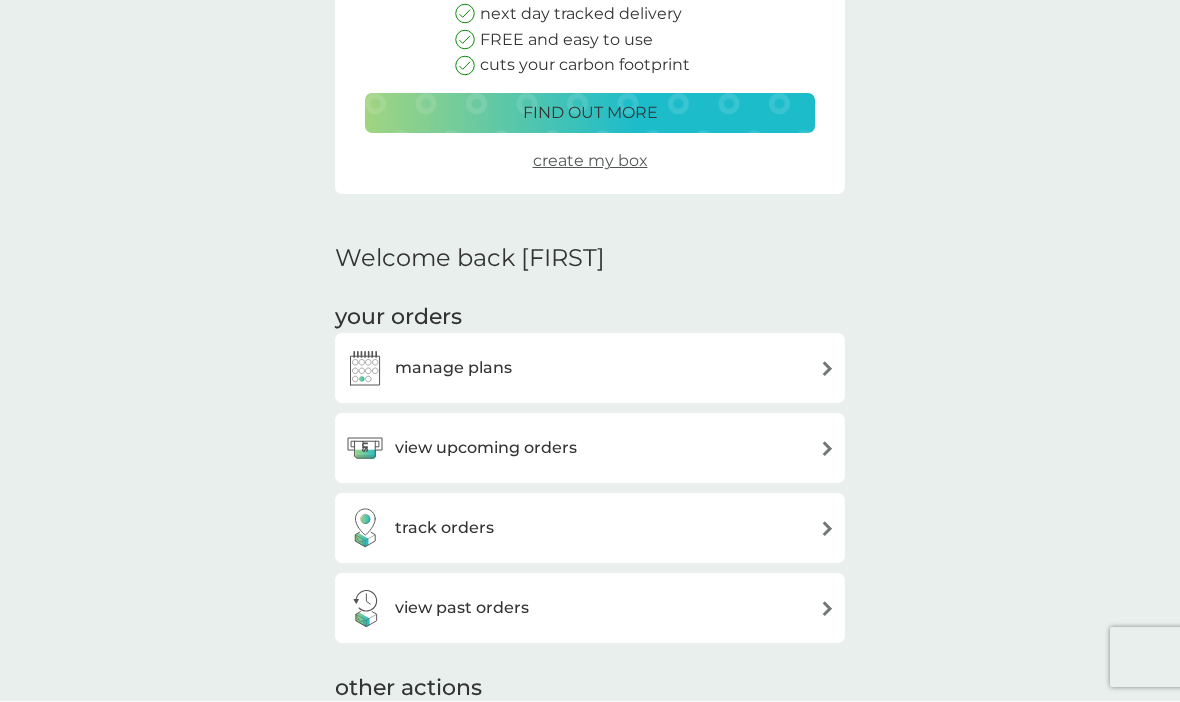 click on "manage plans" at bounding box center (590, 369) 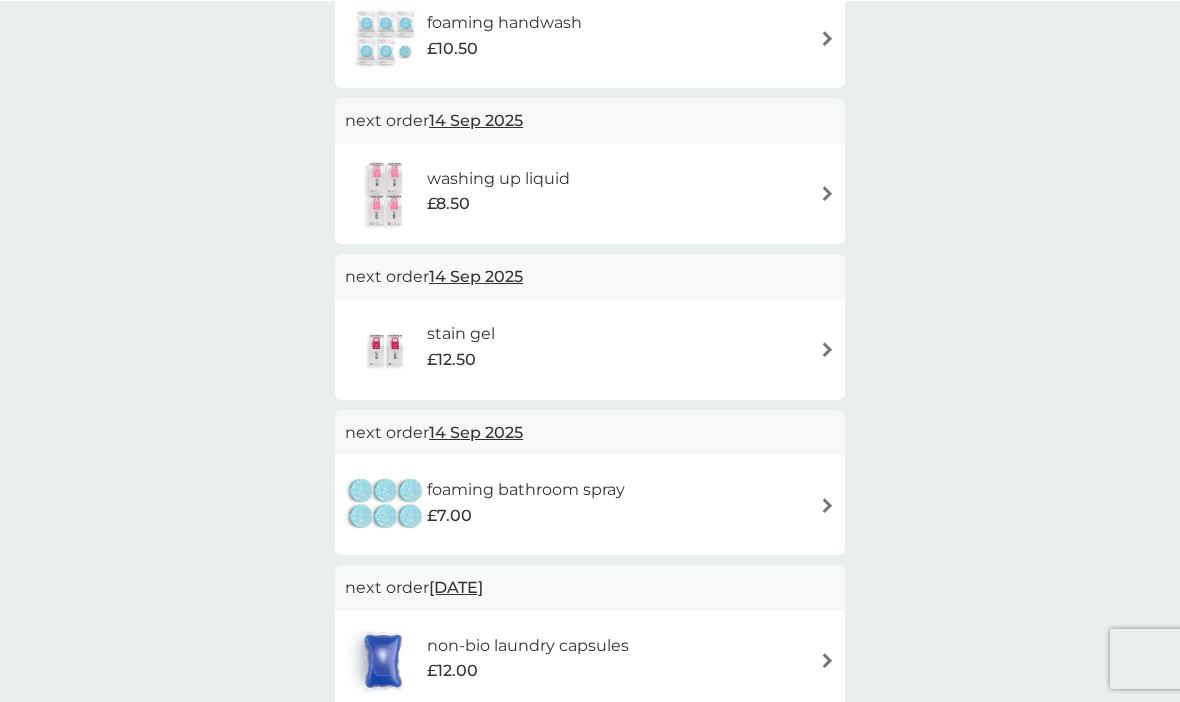 scroll, scrollTop: 630, scrollLeft: 0, axis: vertical 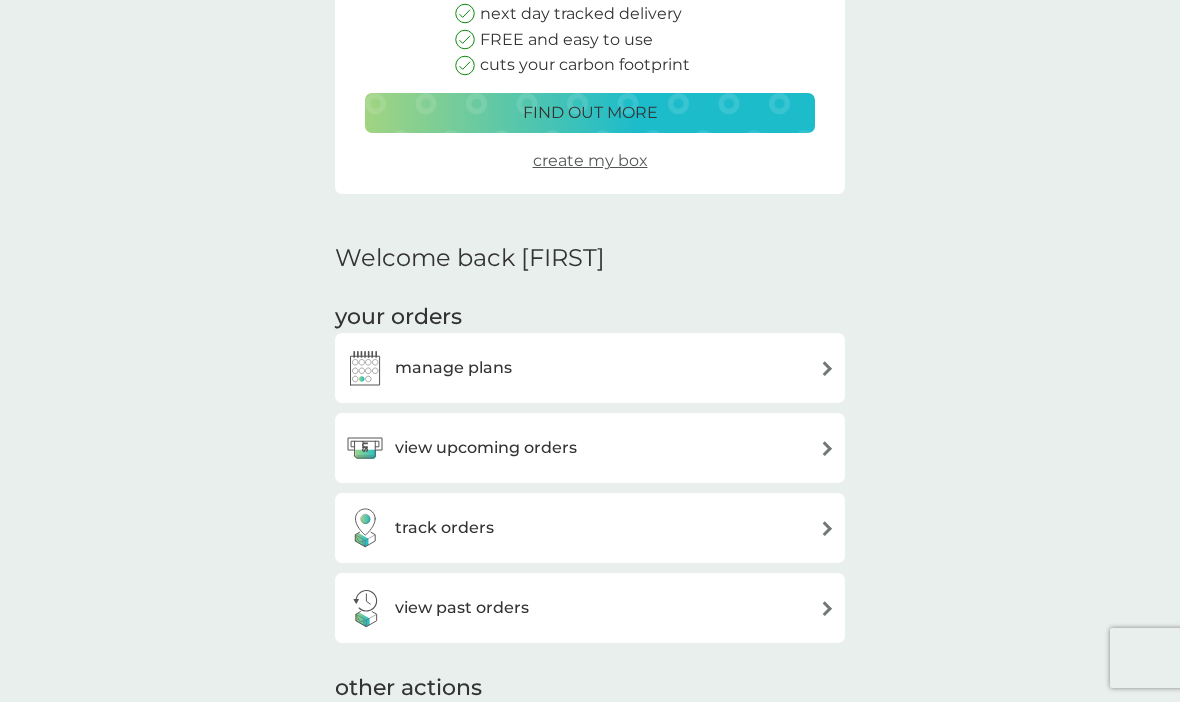 click on "view upcoming orders" at bounding box center (486, 448) 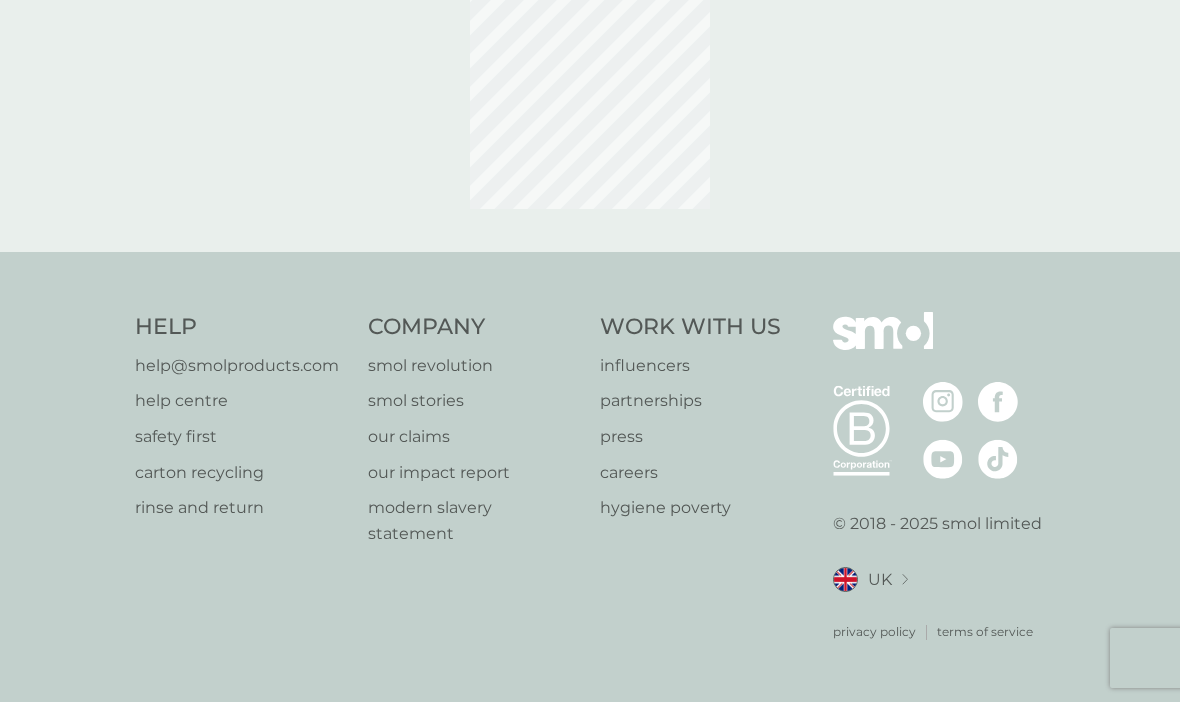 scroll, scrollTop: 0, scrollLeft: 0, axis: both 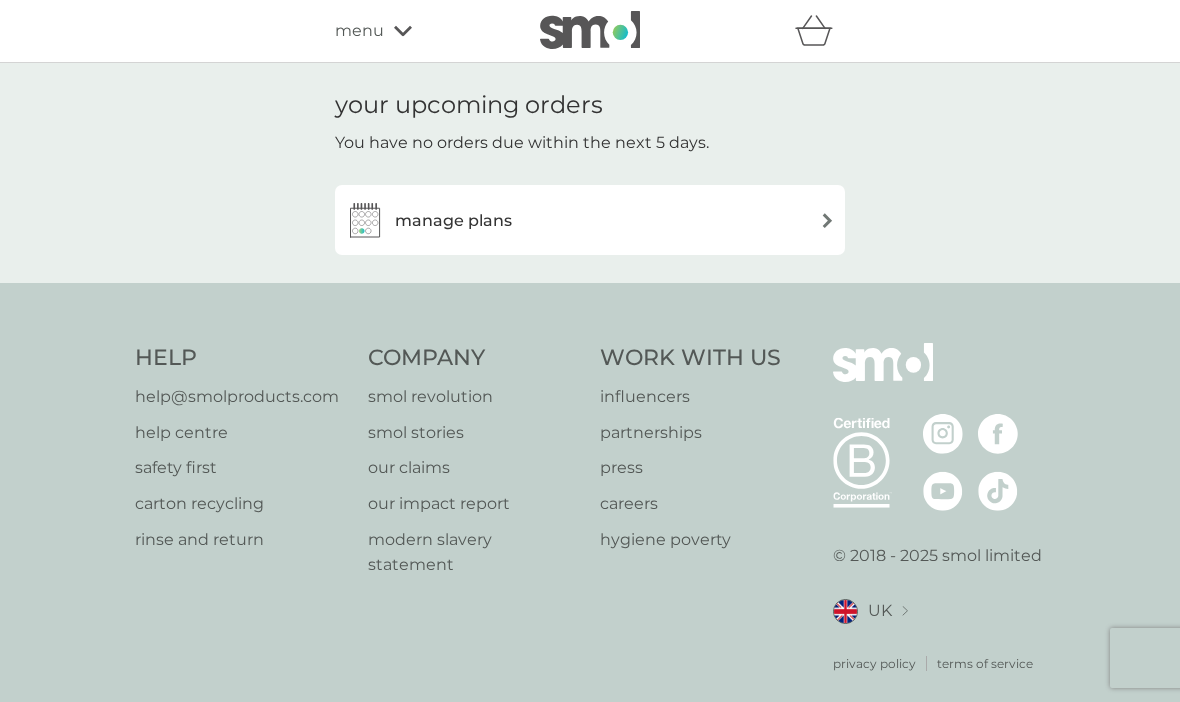 click on "manage plans" at bounding box center [590, 220] 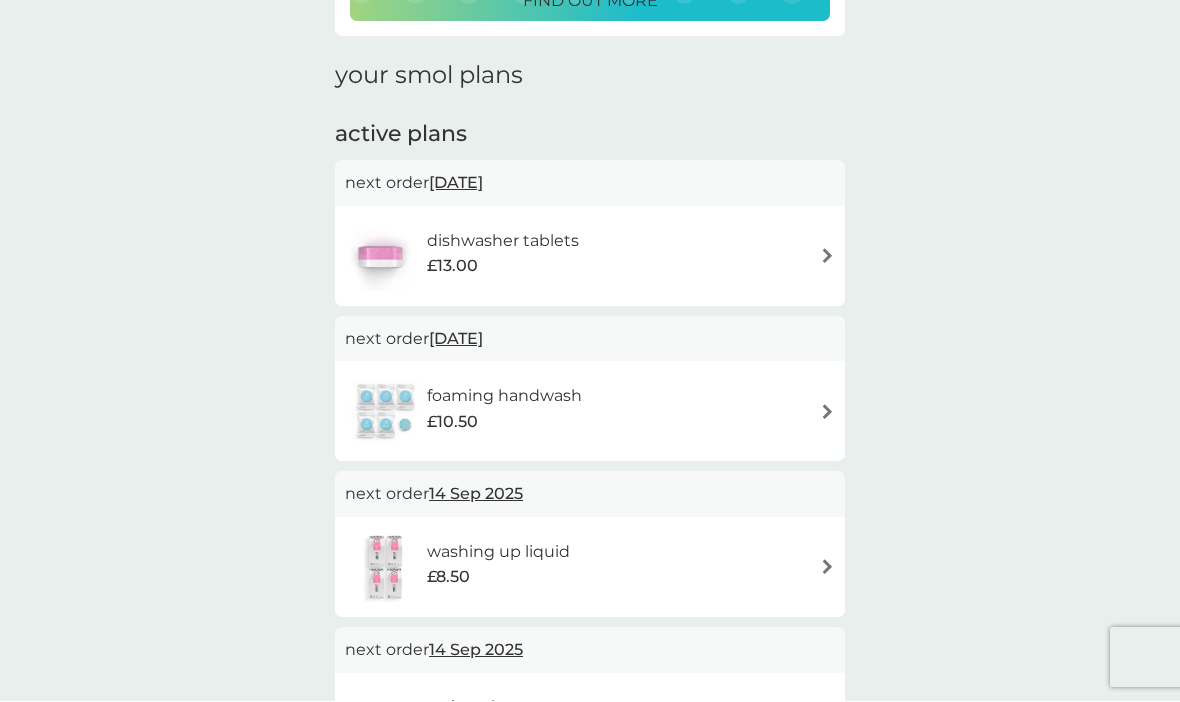 scroll, scrollTop: 257, scrollLeft: 0, axis: vertical 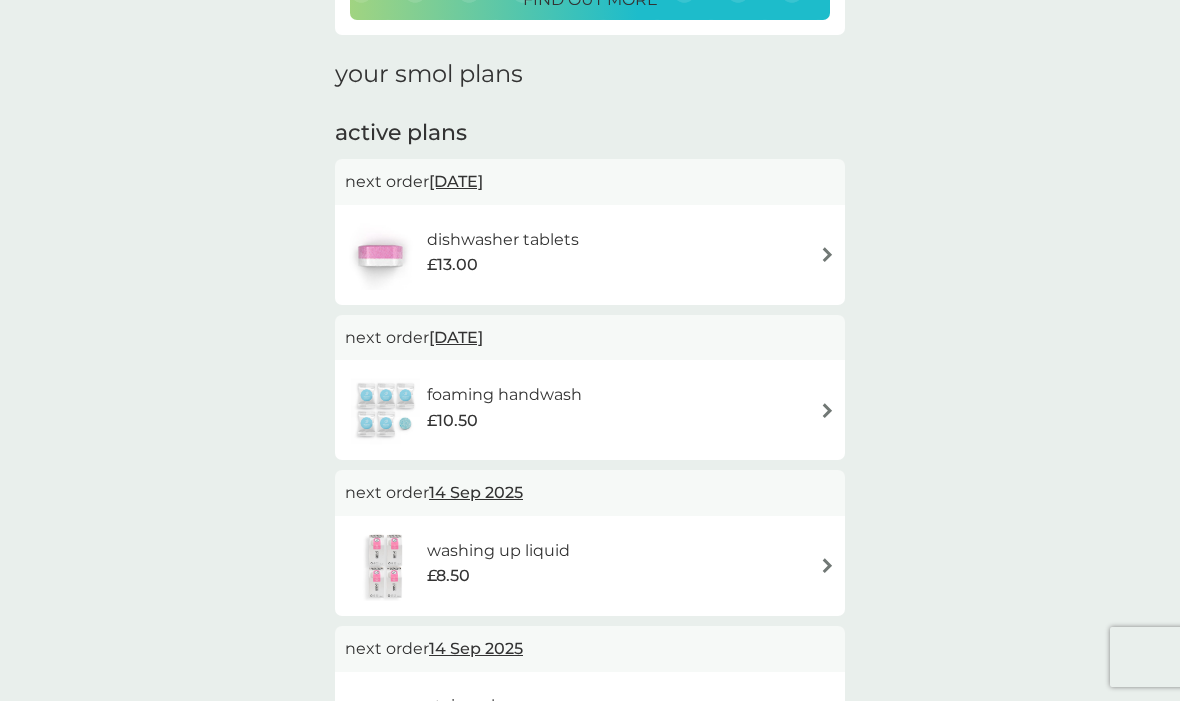click on "dishwasher tablets £13.00" at bounding box center [590, 256] 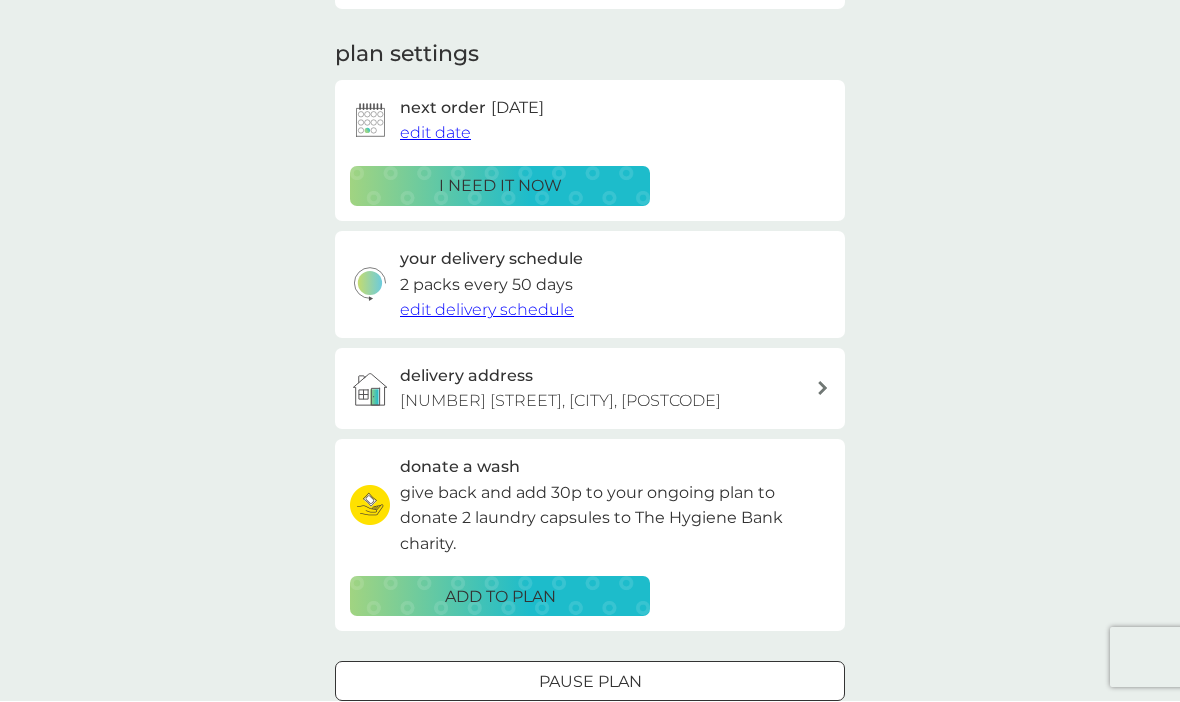 scroll, scrollTop: 0, scrollLeft: 0, axis: both 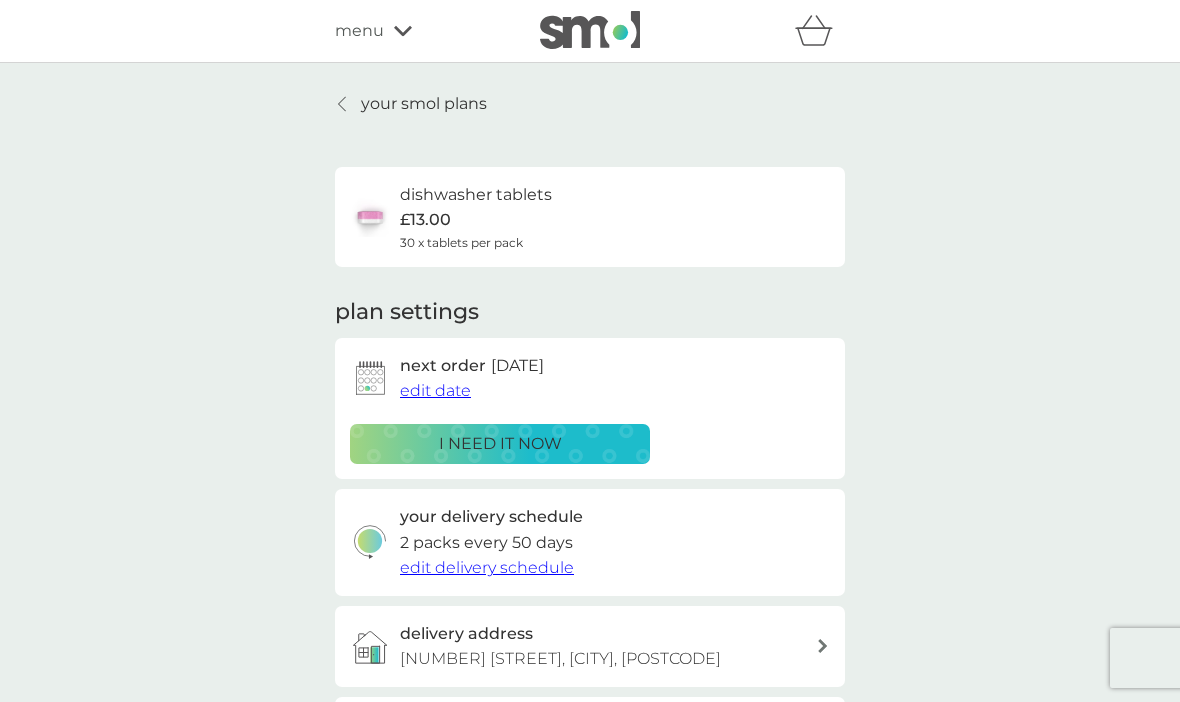click on "your smol plans" at bounding box center (424, 104) 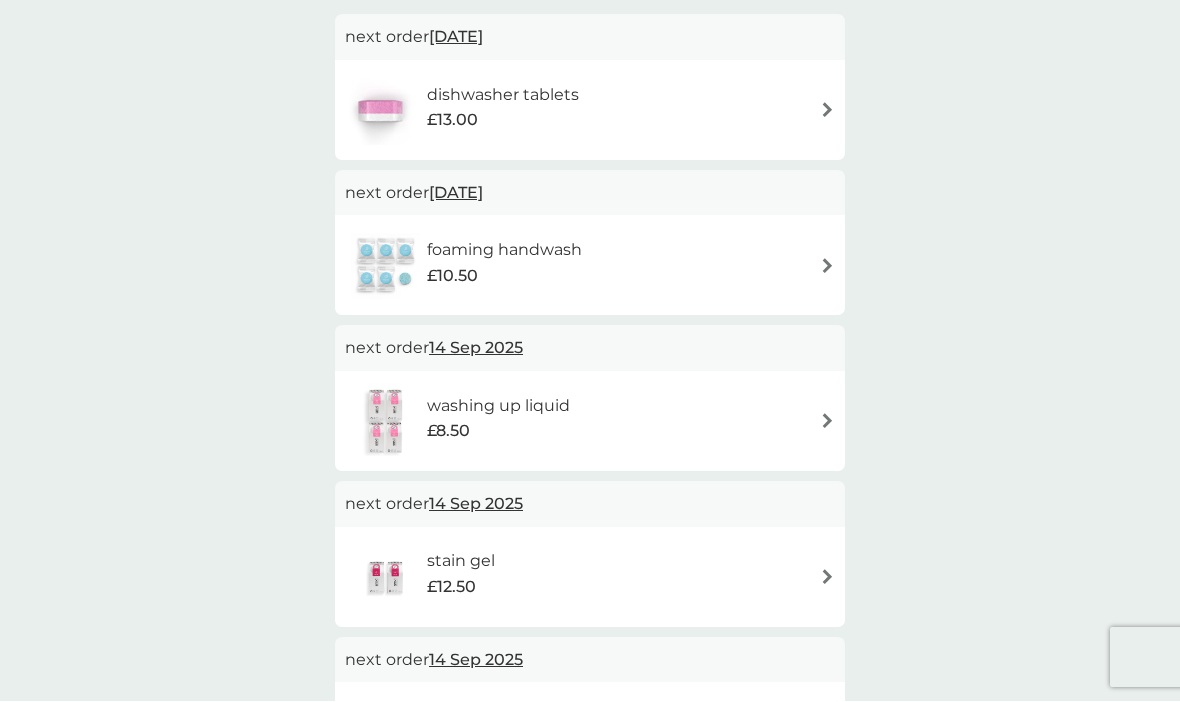 scroll, scrollTop: 403, scrollLeft: 0, axis: vertical 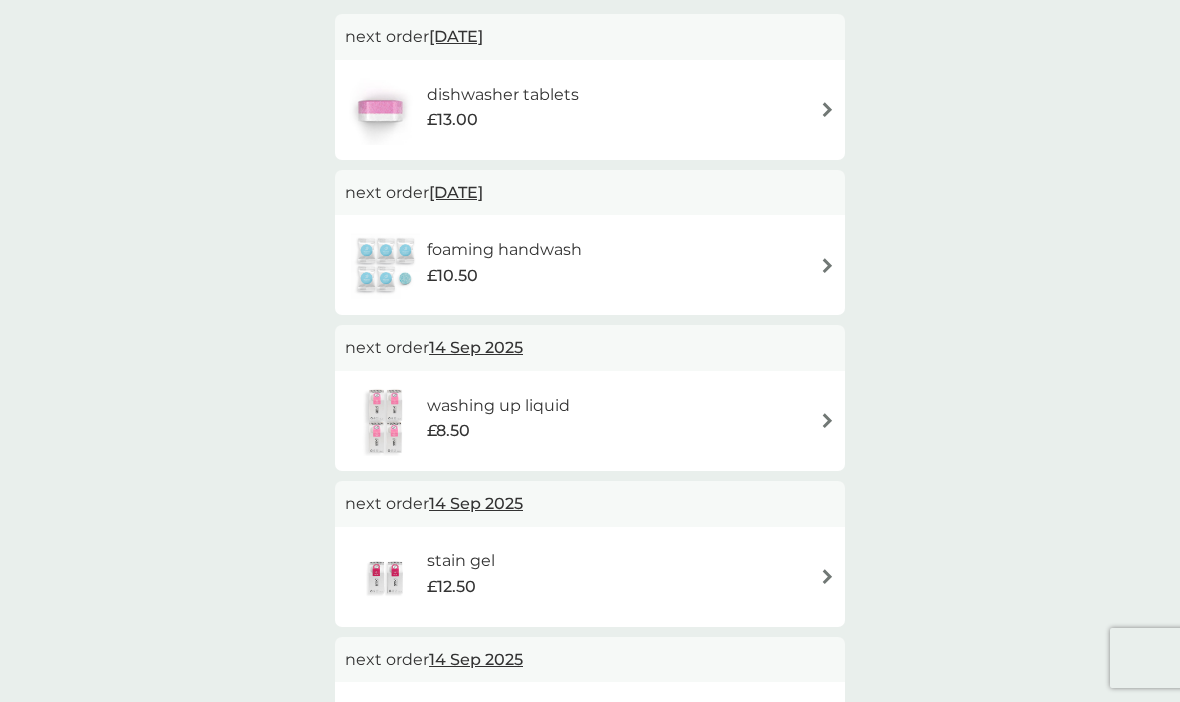 click on "[DATE]" at bounding box center [456, 192] 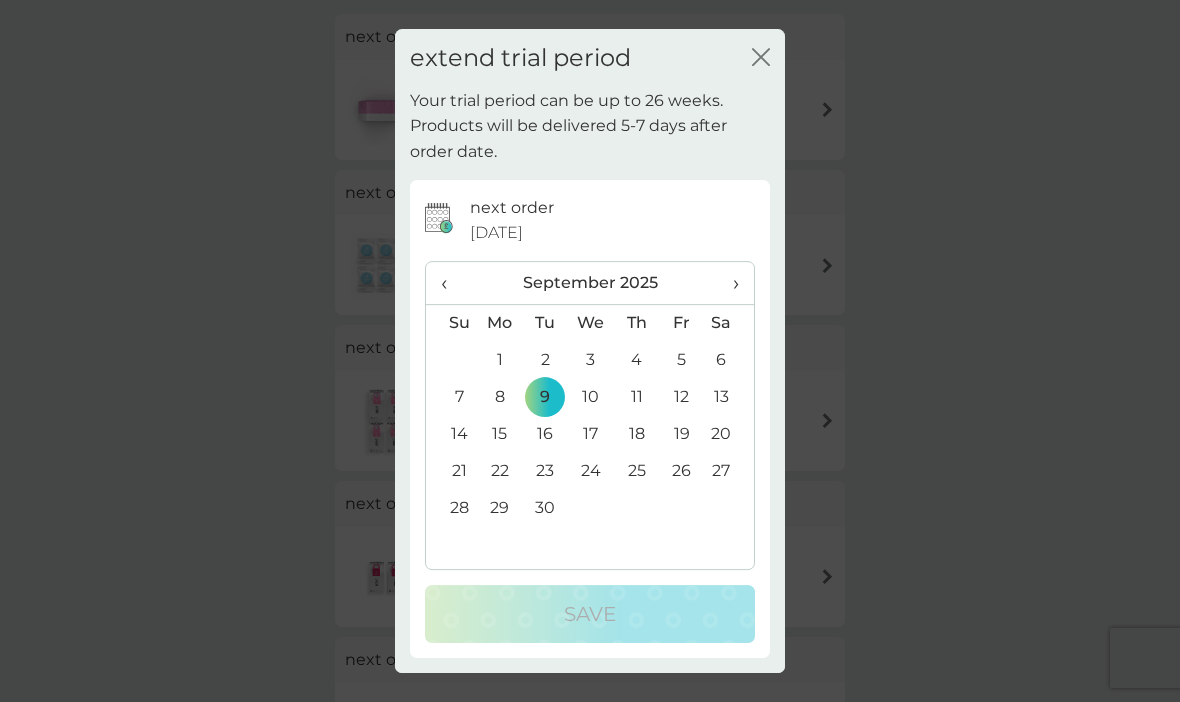 click on "close" at bounding box center [761, 58] 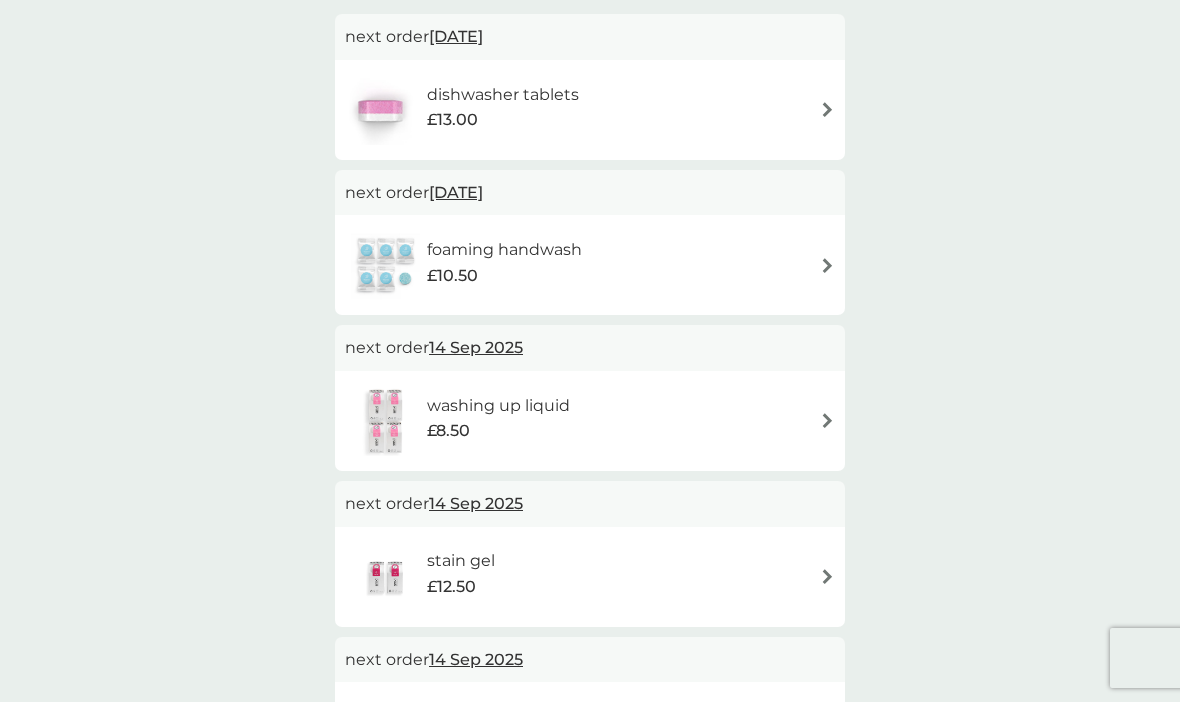 click on "foaming handwash £10.50" at bounding box center (590, 265) 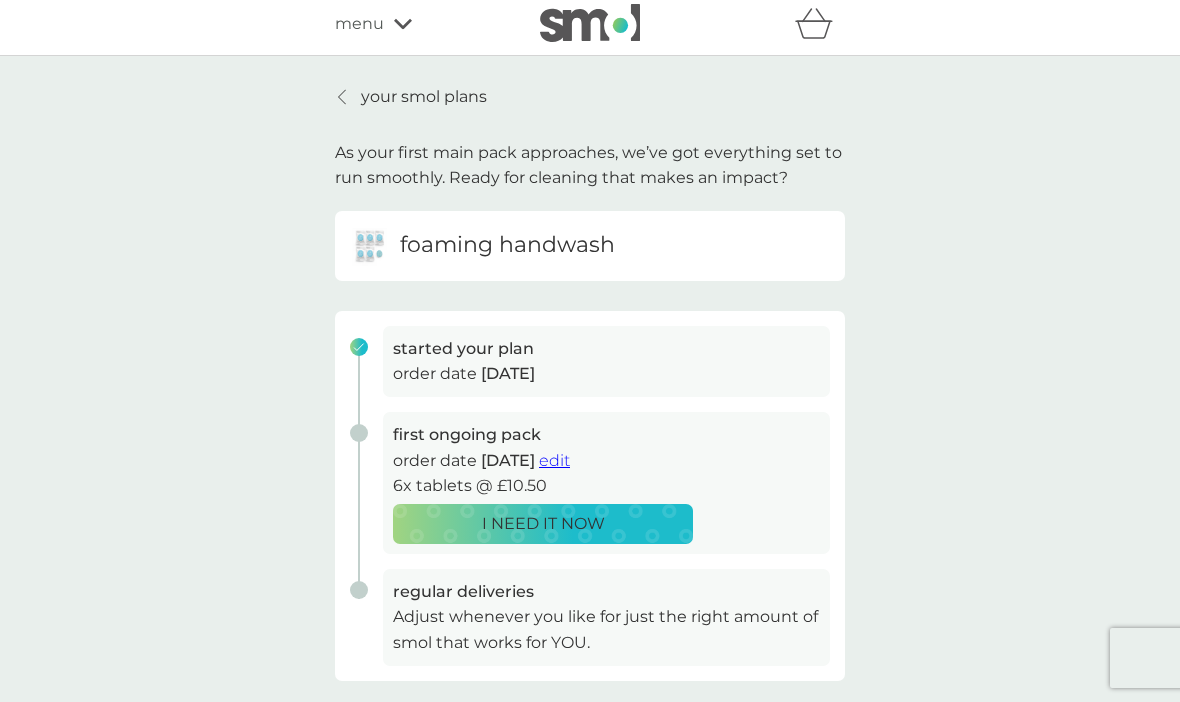 scroll, scrollTop: 0, scrollLeft: 0, axis: both 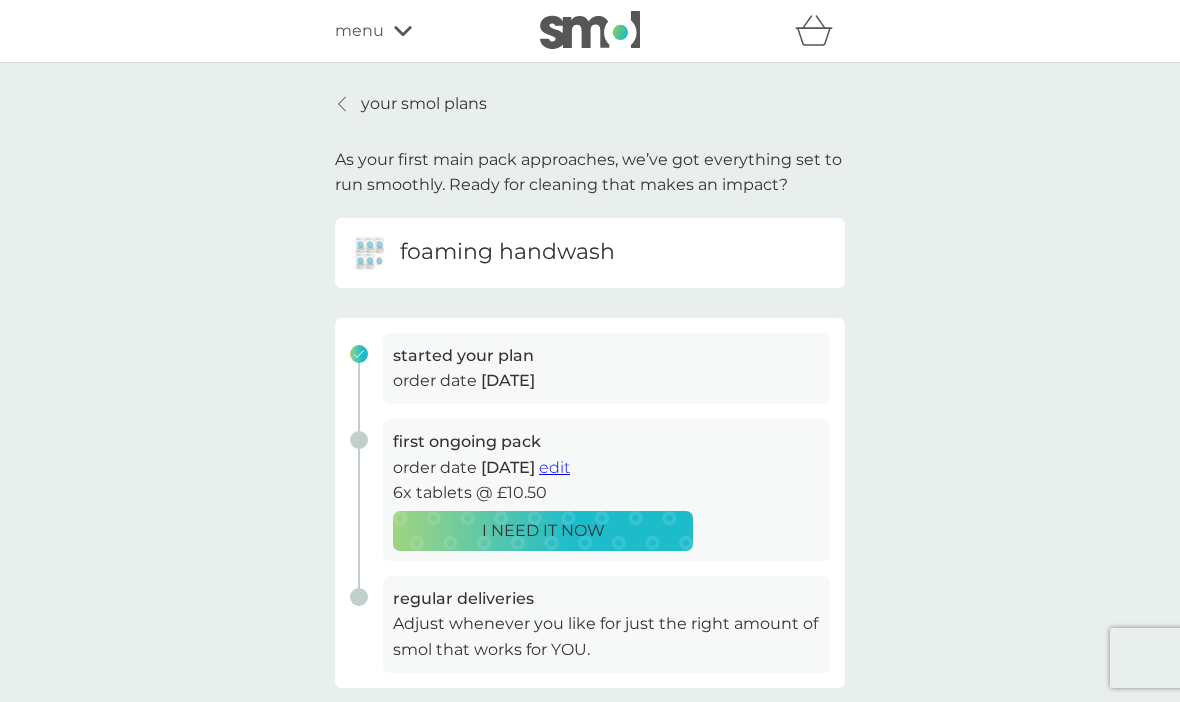 drag, startPoint x: 813, startPoint y: 260, endPoint x: 741, endPoint y: 24, distance: 246.73872 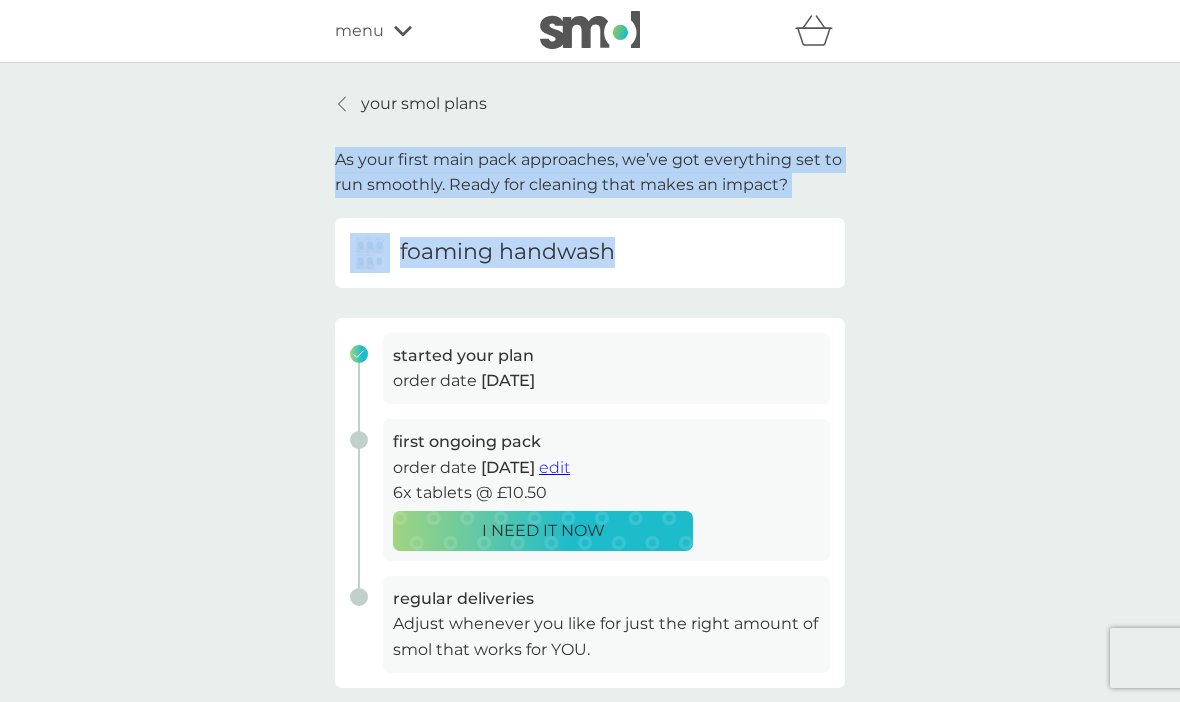 click at bounding box center (343, 104) 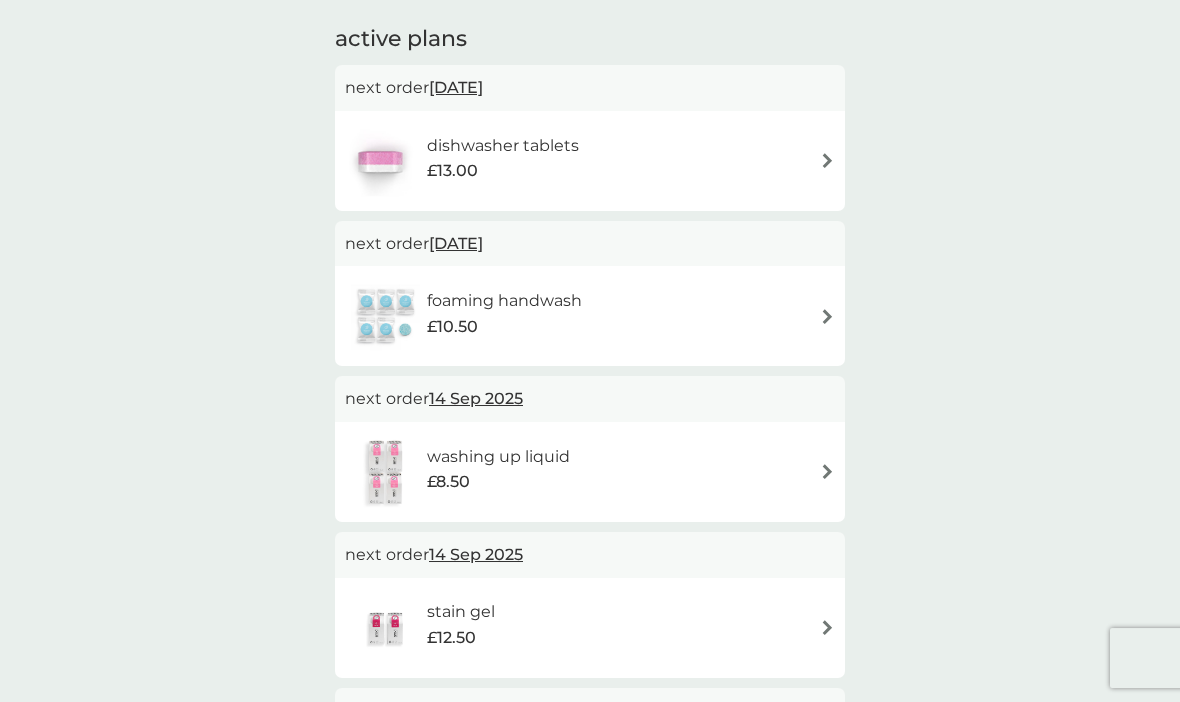 scroll, scrollTop: 351, scrollLeft: 0, axis: vertical 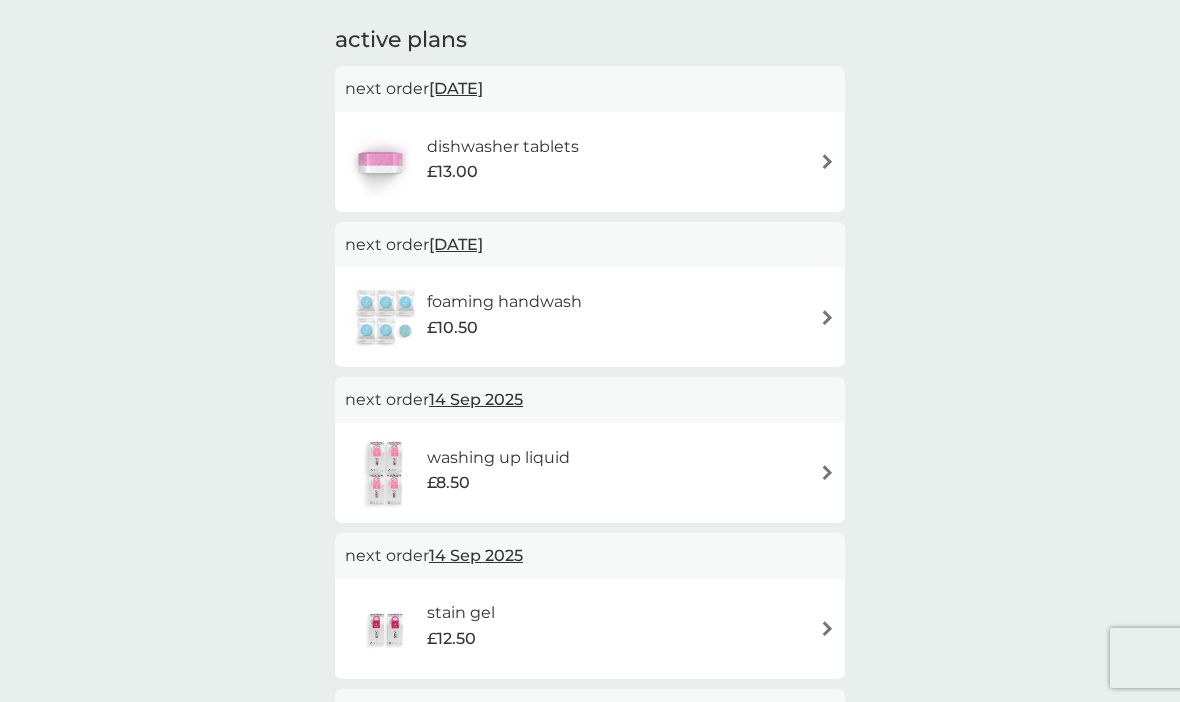 click on "washing up liquid £8.50" at bounding box center (590, 473) 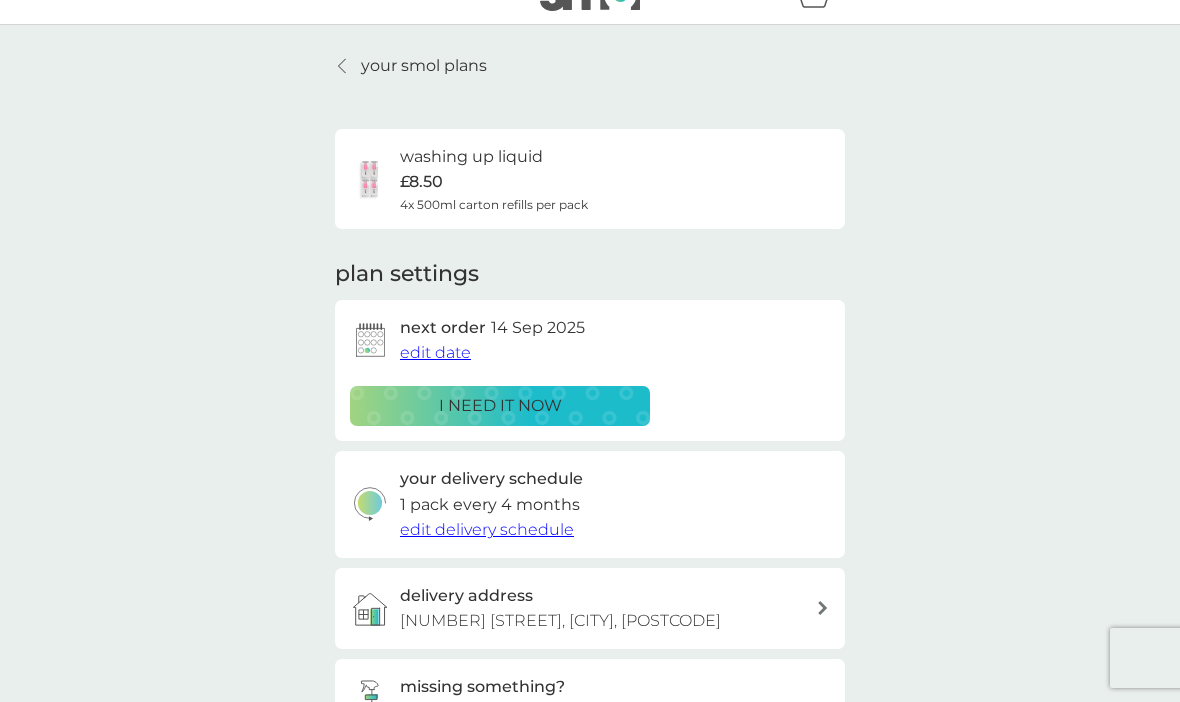 scroll, scrollTop: 0, scrollLeft: 0, axis: both 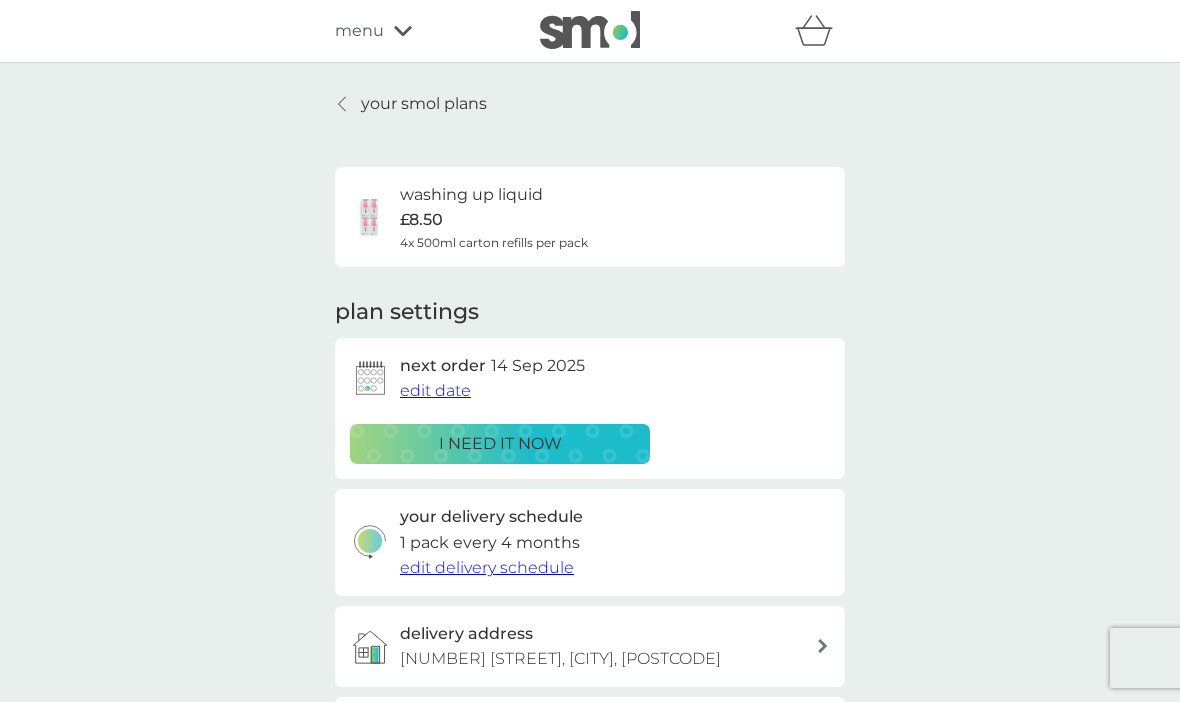click 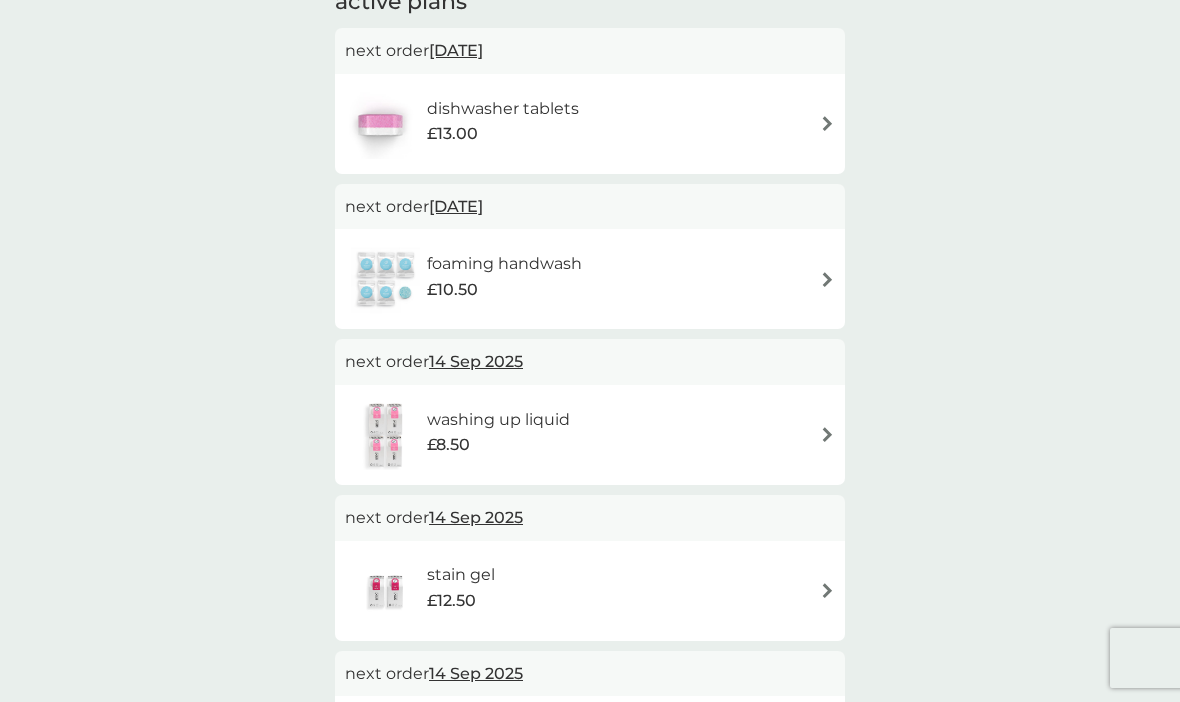 scroll, scrollTop: 388, scrollLeft: 0, axis: vertical 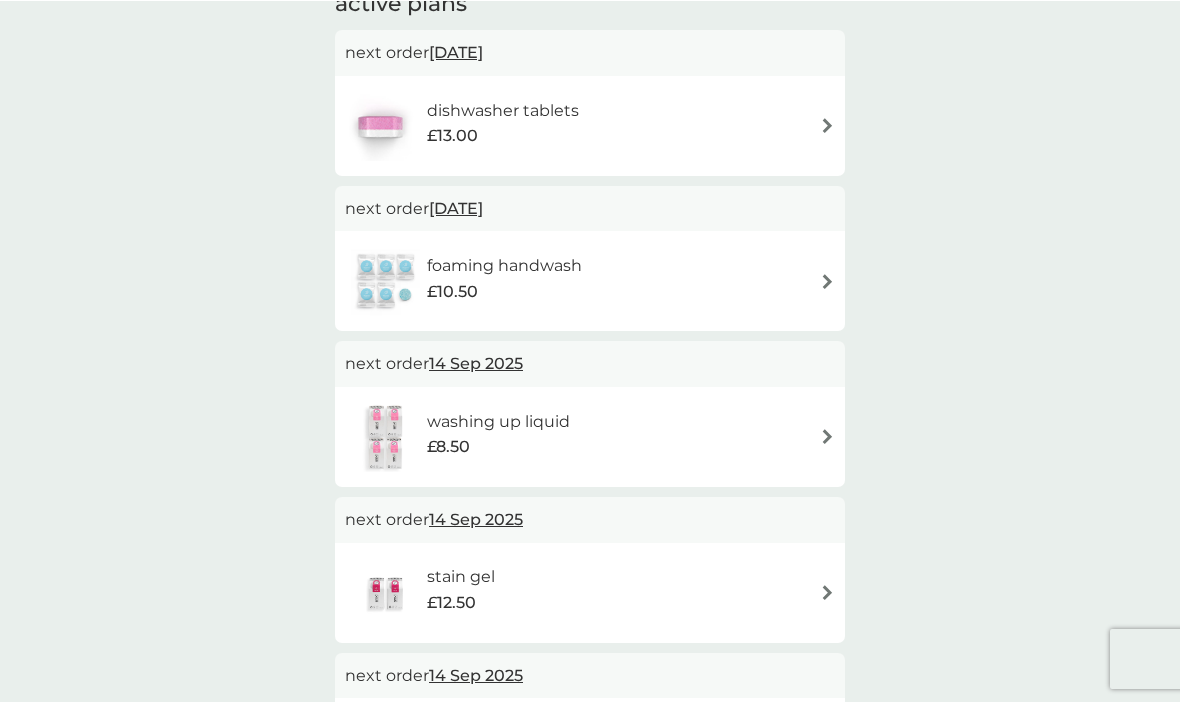 click on "stain gel £12.50" at bounding box center (590, 592) 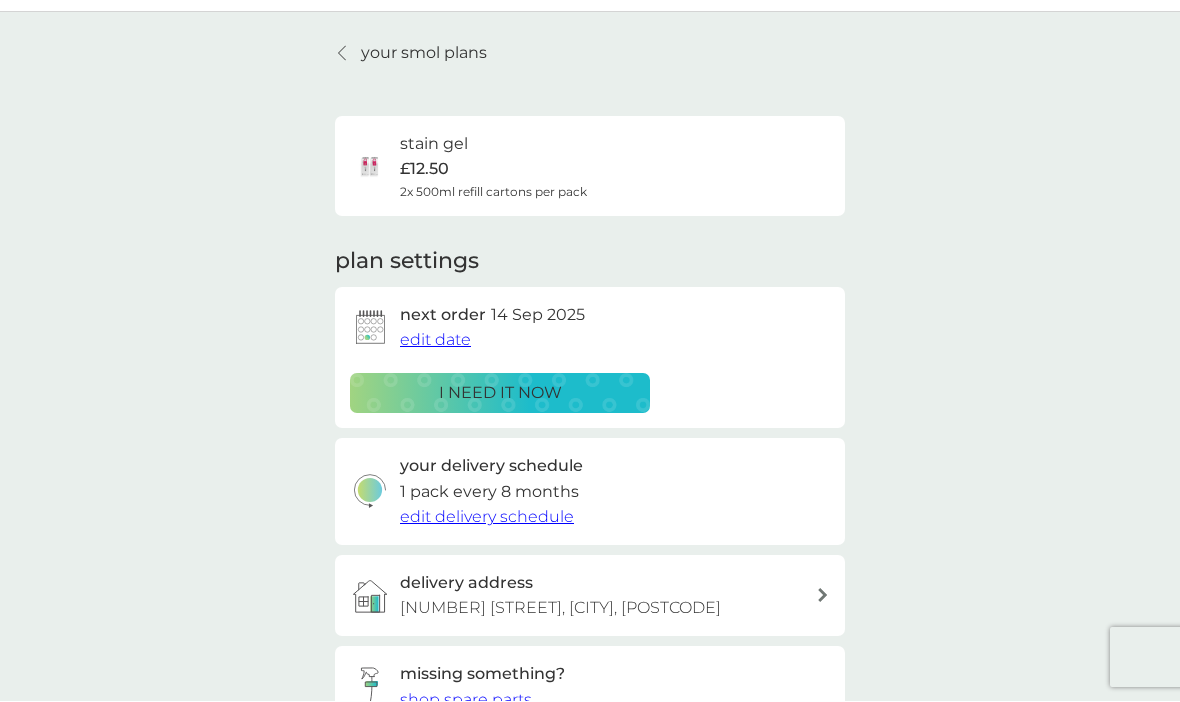 scroll, scrollTop: 51, scrollLeft: 0, axis: vertical 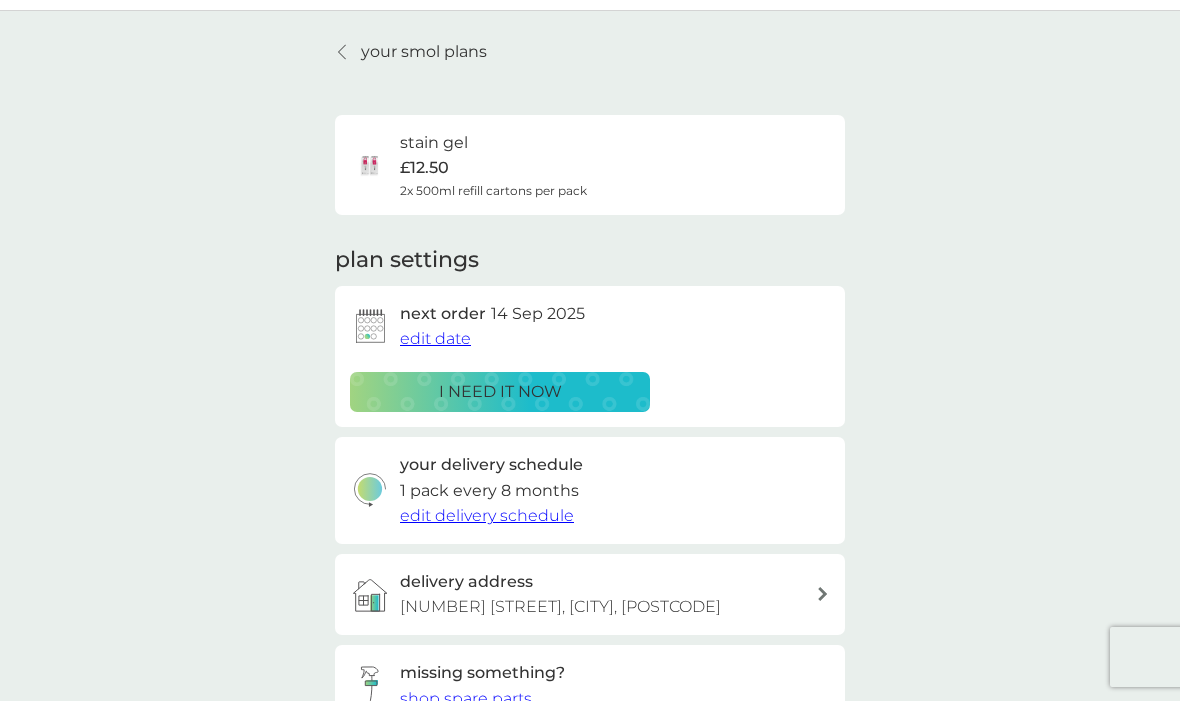 click on "your smol plans stain gel £12.50 2x 500ml refill cartons per pack plan settings next order [DATE] edit date i need it now your delivery schedule 1 pack every 8 months edit delivery schedule delivery address [NUMBER] [STREET], [CITY], [POSTCODE] missing something? shop spare parts Pause plan cancel plan" at bounding box center (590, 446) 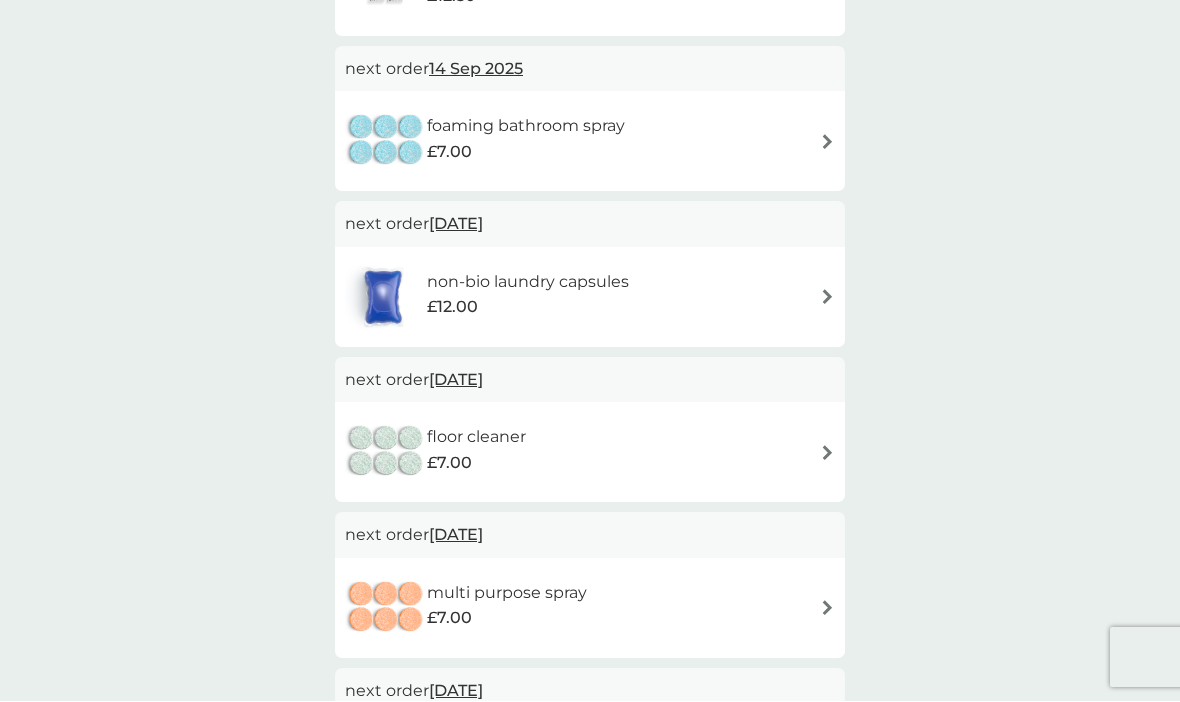 scroll, scrollTop: 994, scrollLeft: 0, axis: vertical 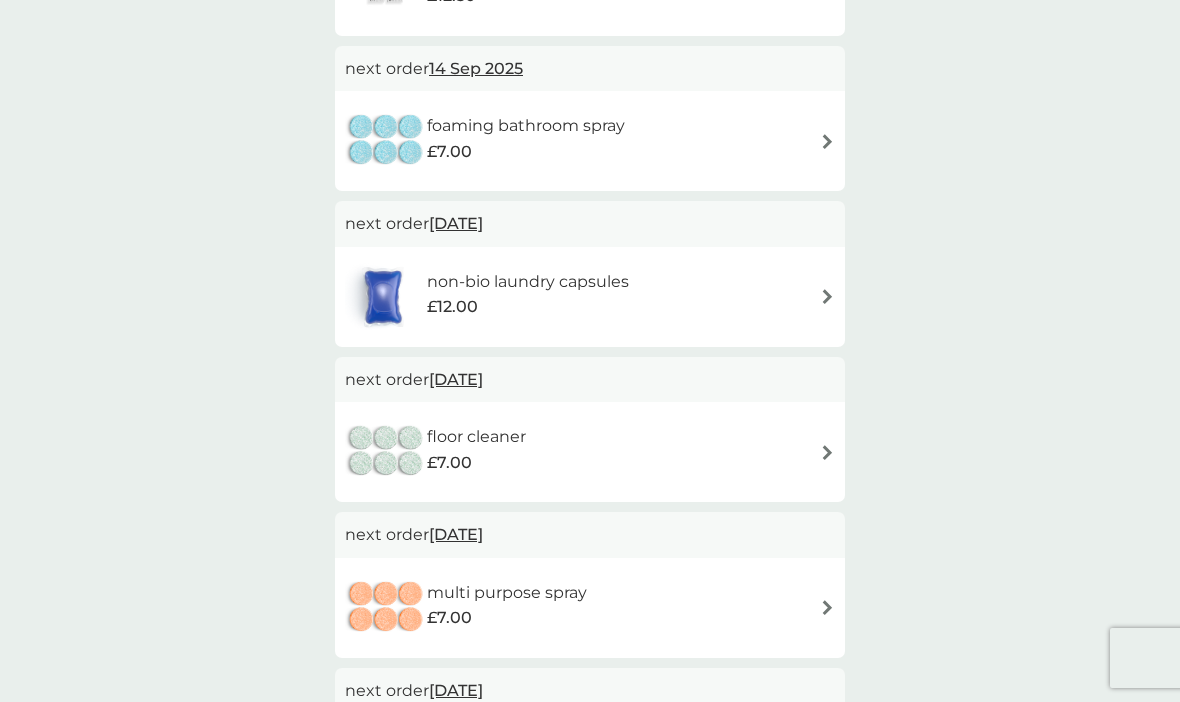 click on "foaming bathroom spray £7.00" at bounding box center (590, 141) 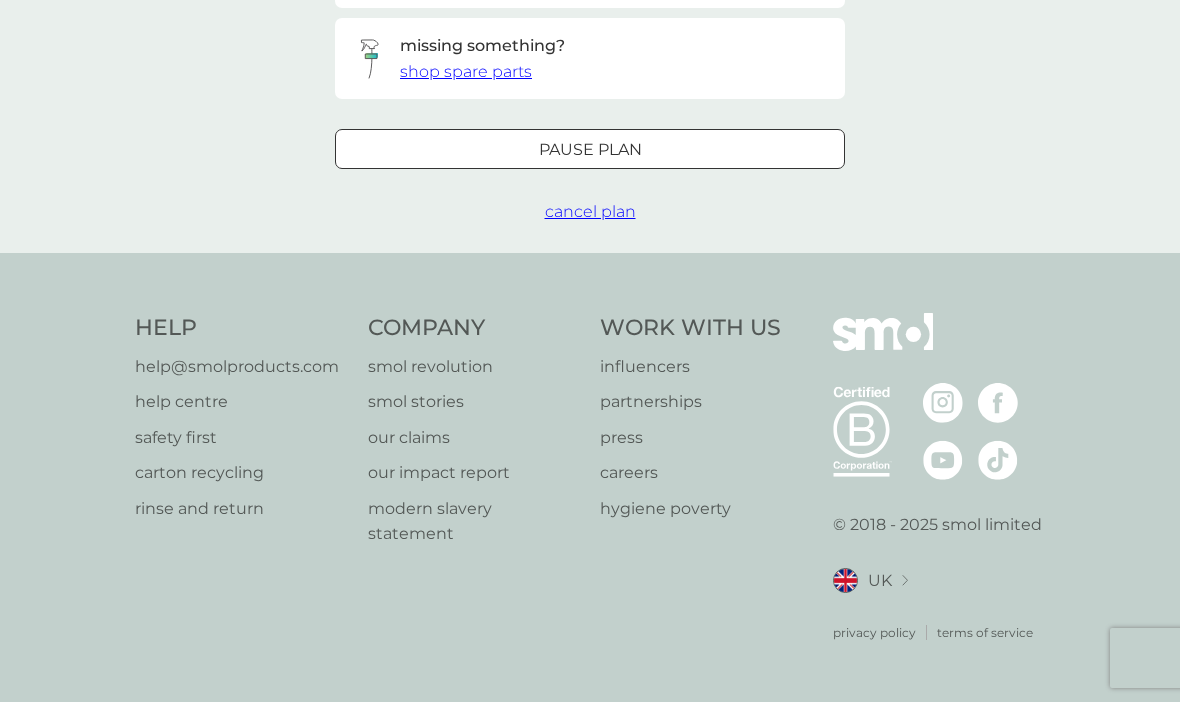 scroll, scrollTop: 0, scrollLeft: 0, axis: both 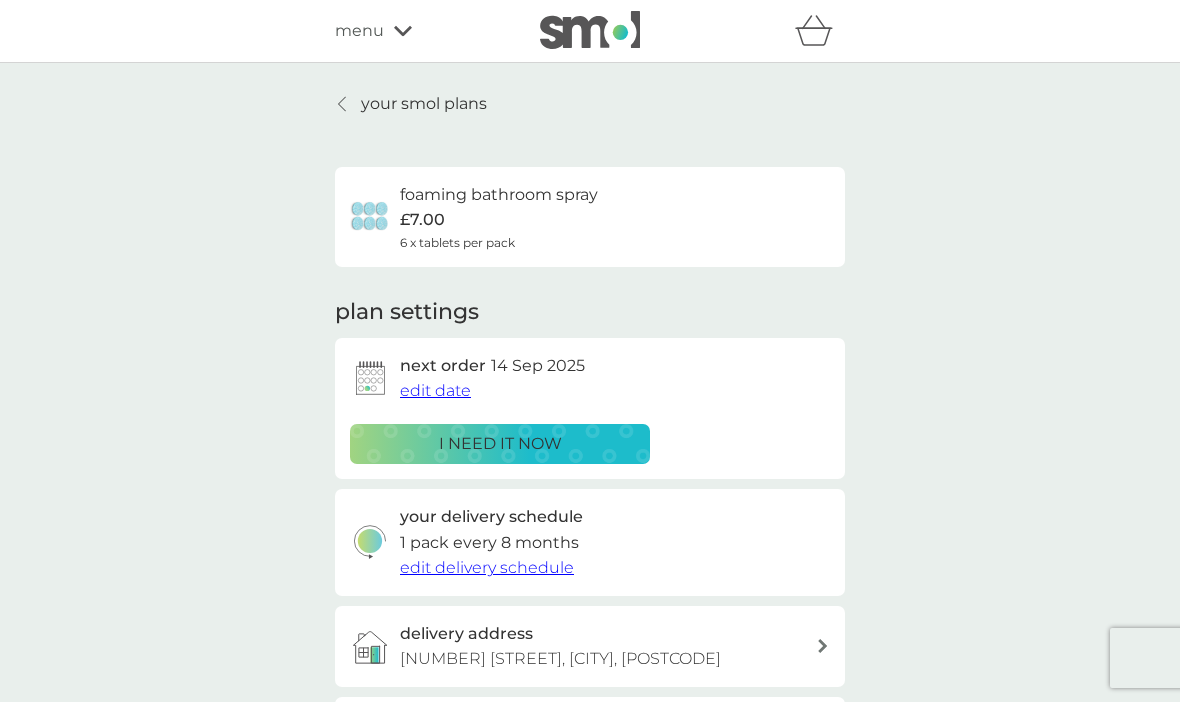 click on "your smol plans foaming bathroom spray £7.00 6 x tablets per pack plan settings next order [DATE] edit date i need it now your delivery schedule 1 pack every 8 months edit delivery schedule delivery address [NUMBER] [STREET], [CITY], [POSTCODE] missing something? shop spare parts Pause plan cancel plan" at bounding box center (590, 497) 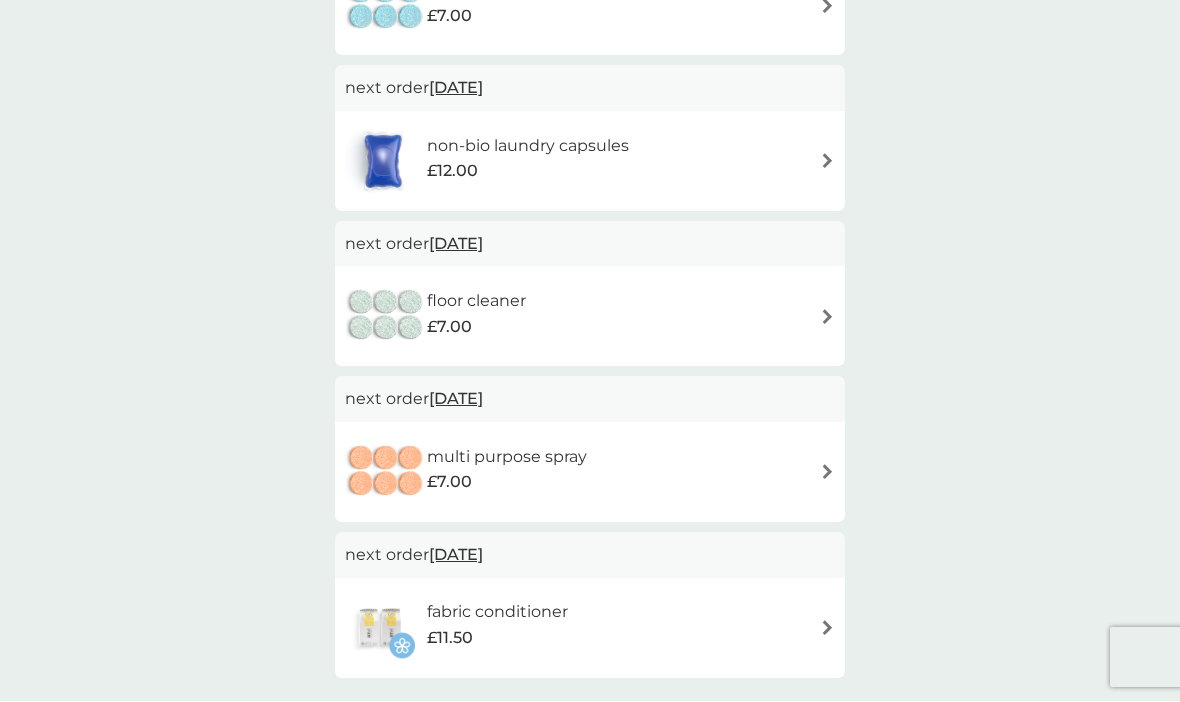 scroll, scrollTop: 1131, scrollLeft: 0, axis: vertical 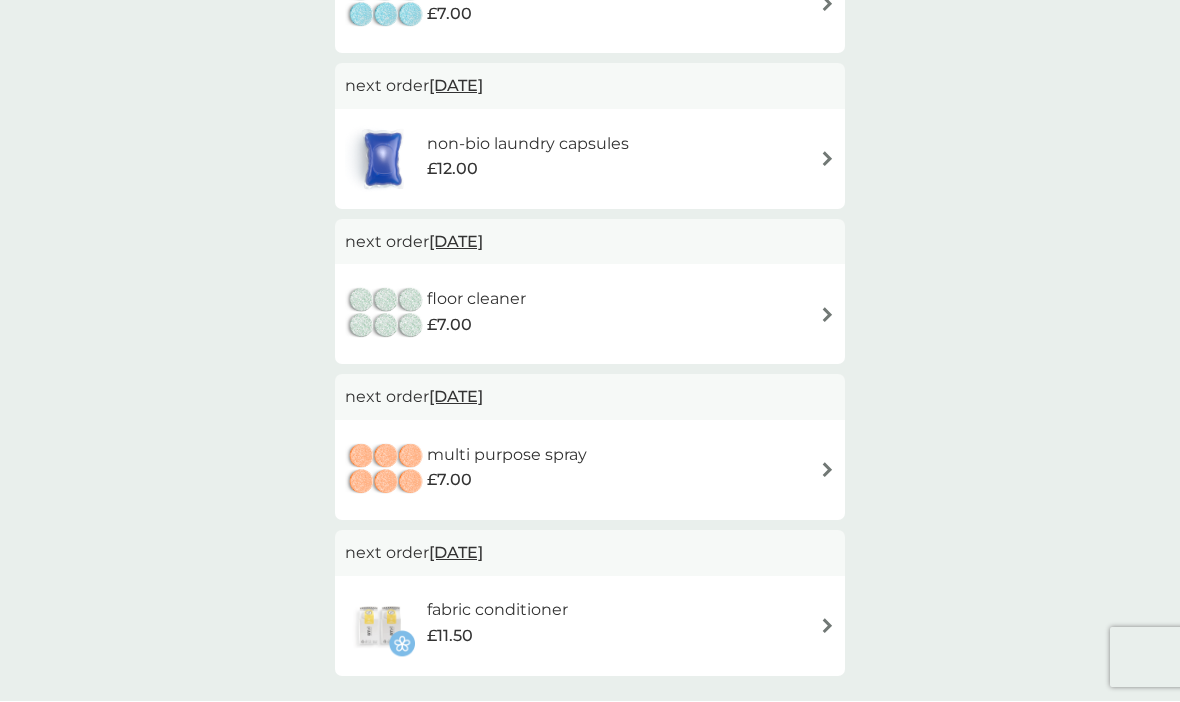 click on "[DATE]" at bounding box center [456, 86] 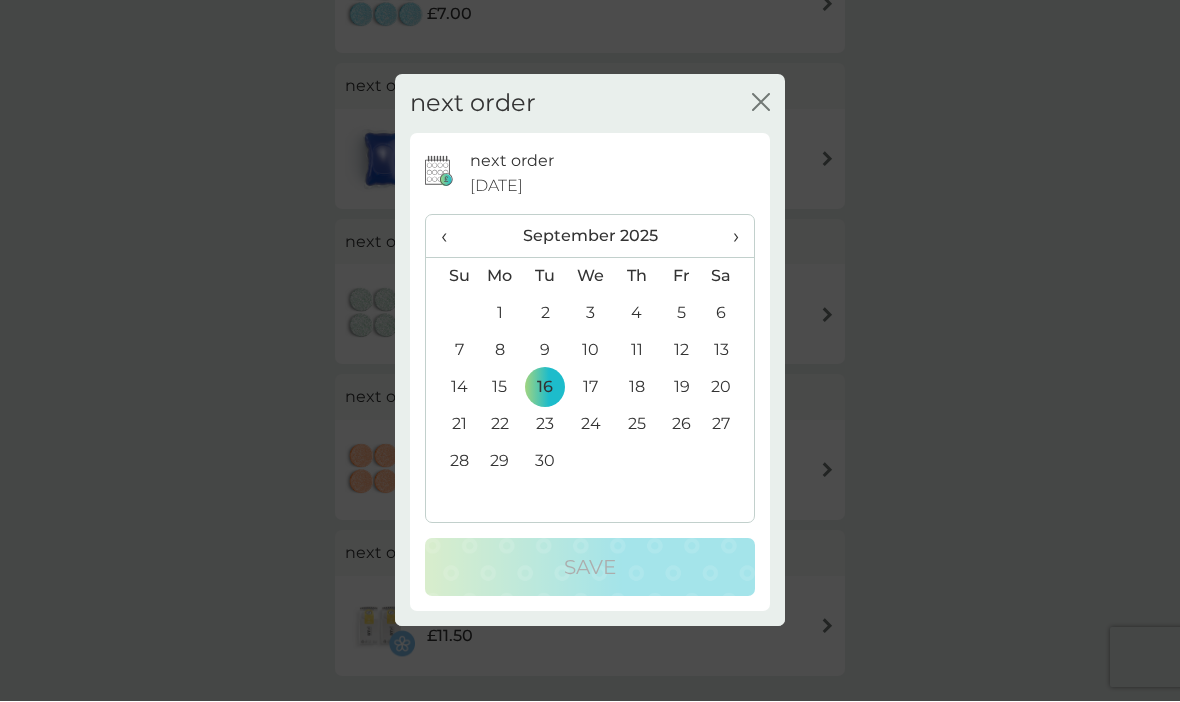 scroll, scrollTop: 1132, scrollLeft: 0, axis: vertical 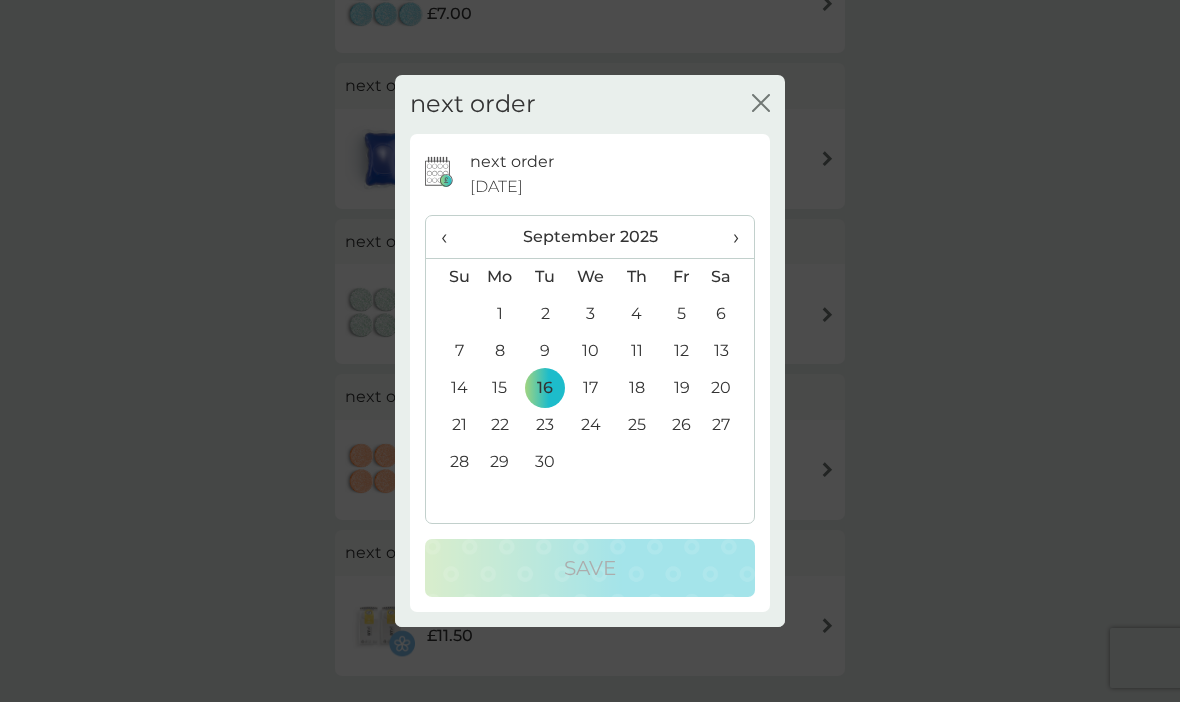 click on "14" at bounding box center (451, 388) 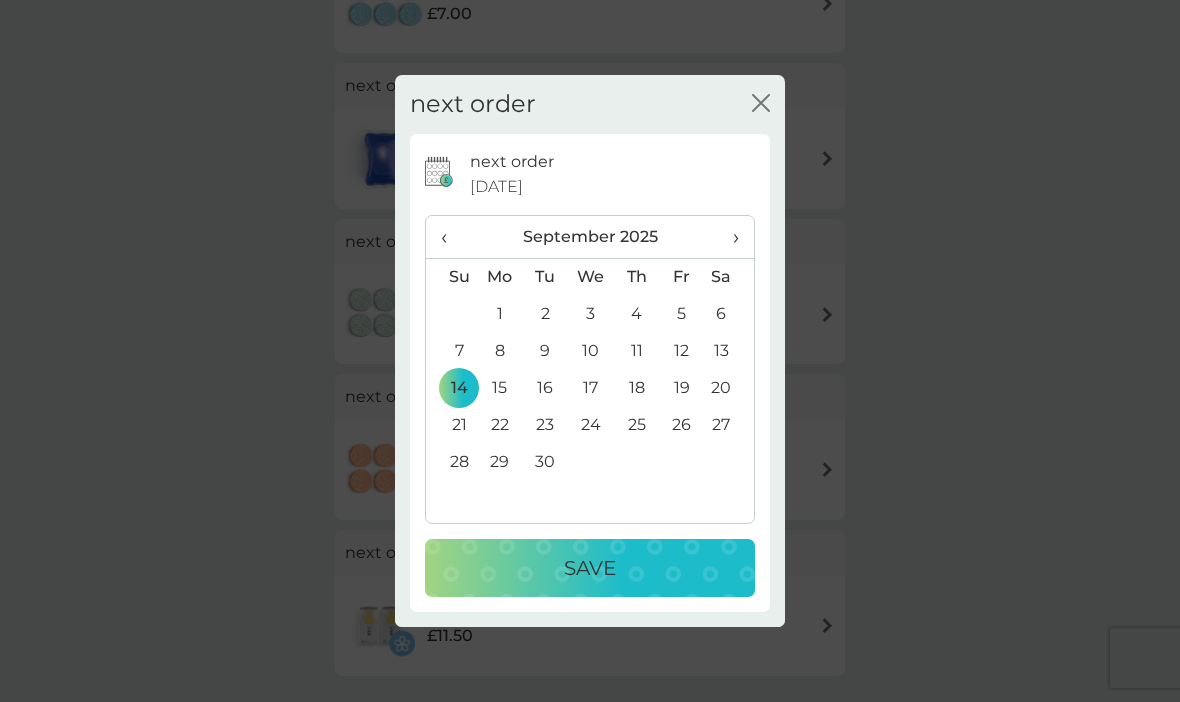 click on "Save" at bounding box center [590, 568] 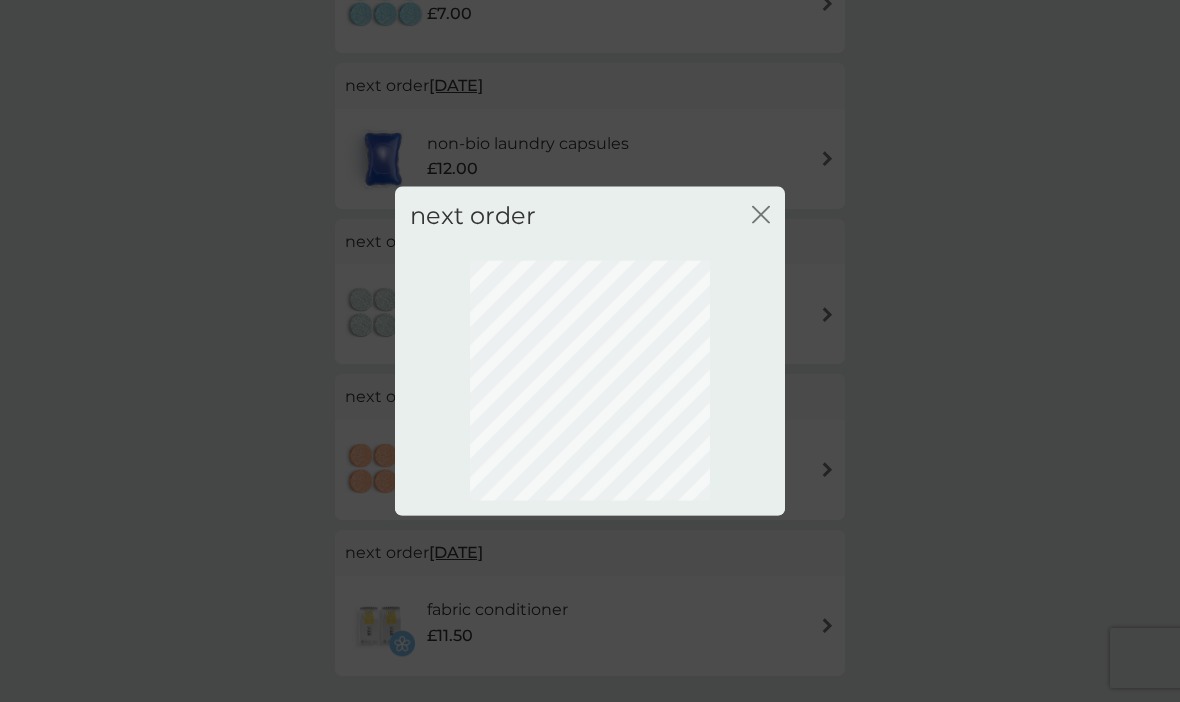 scroll, scrollTop: 135, scrollLeft: 0, axis: vertical 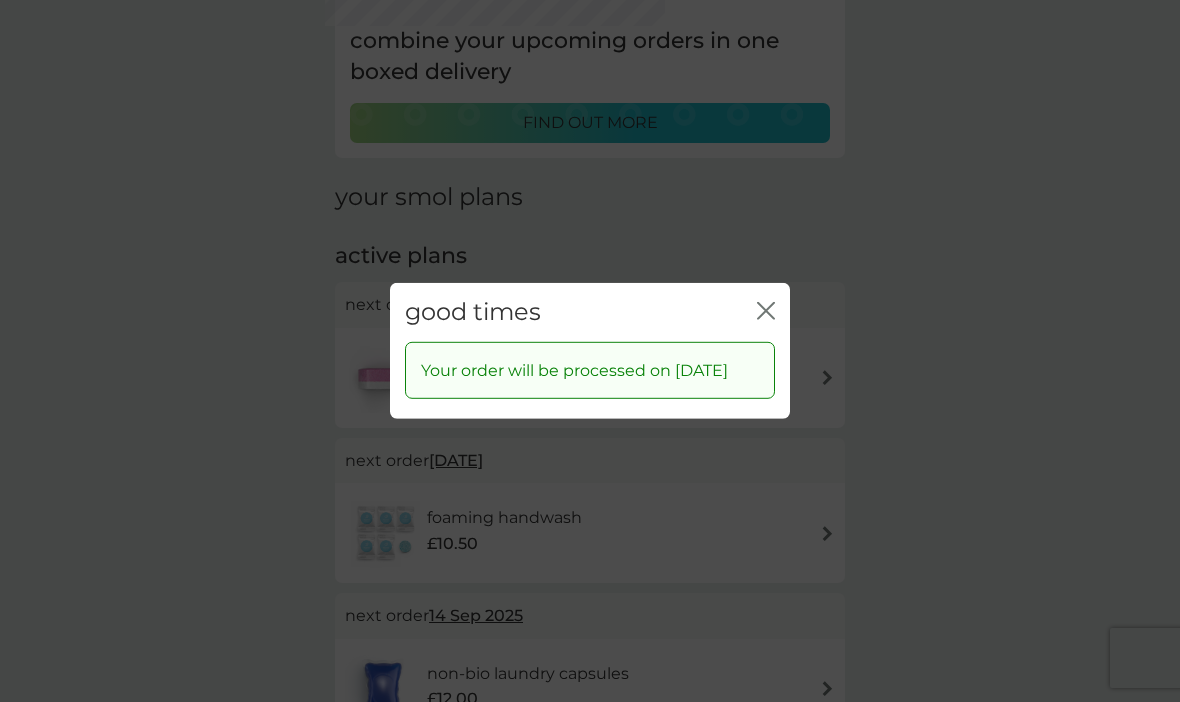 click on "good times close Your order will be processed on [DATE]" at bounding box center (590, 351) 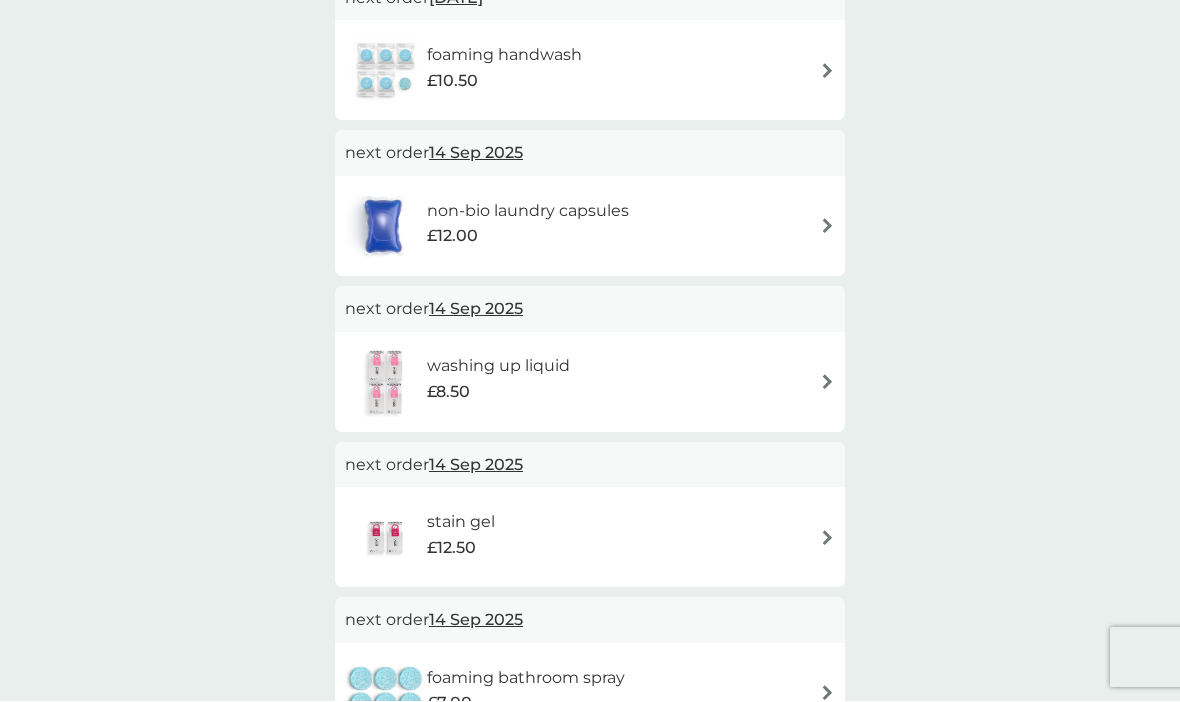 scroll, scrollTop: 600, scrollLeft: 0, axis: vertical 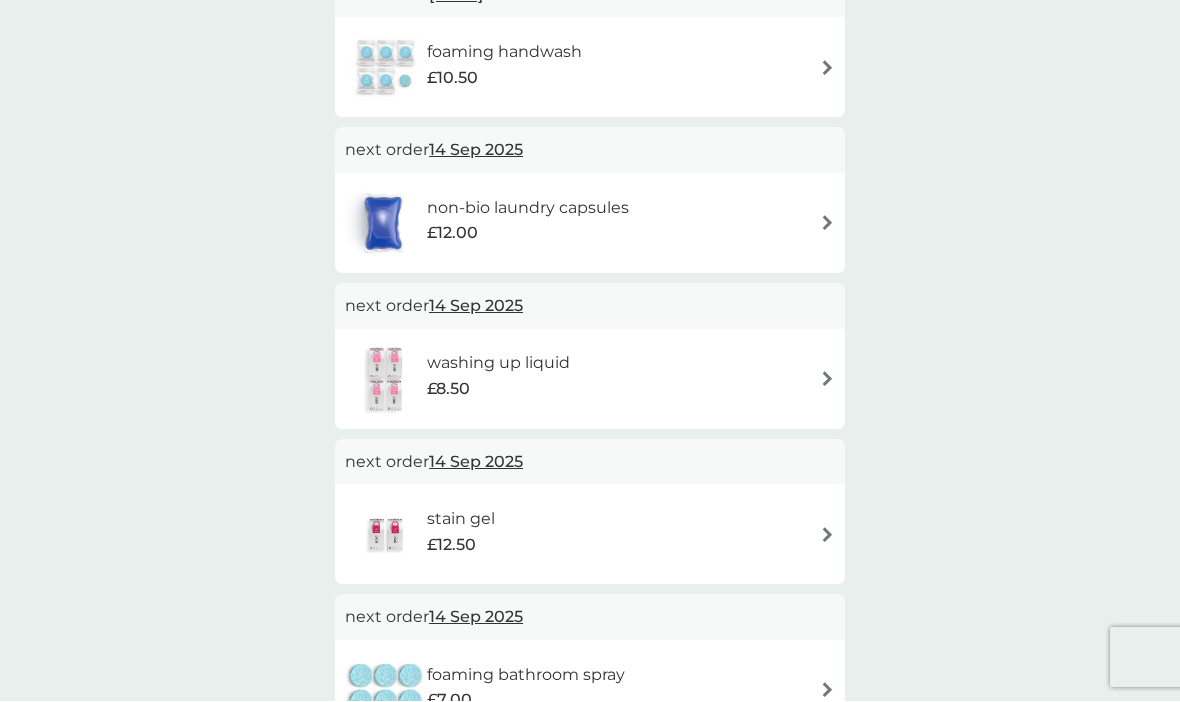 click on "non-bio laundry capsules £12.00" at bounding box center (590, 224) 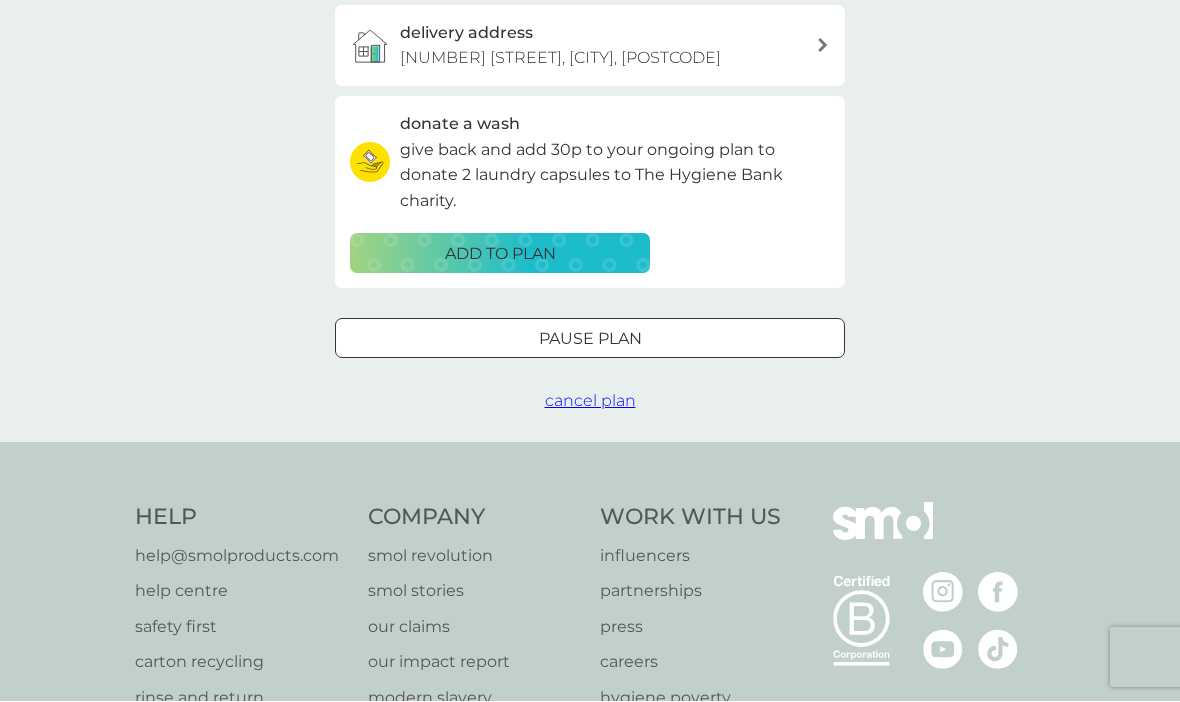 scroll, scrollTop: 0, scrollLeft: 0, axis: both 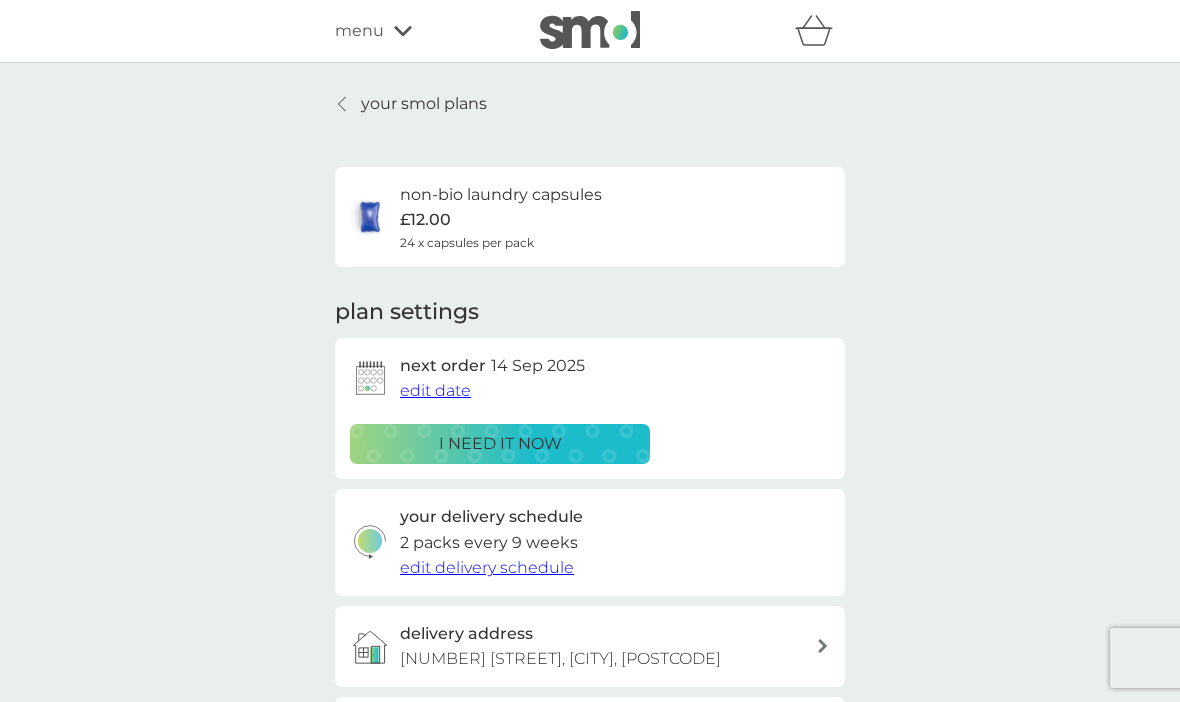 click 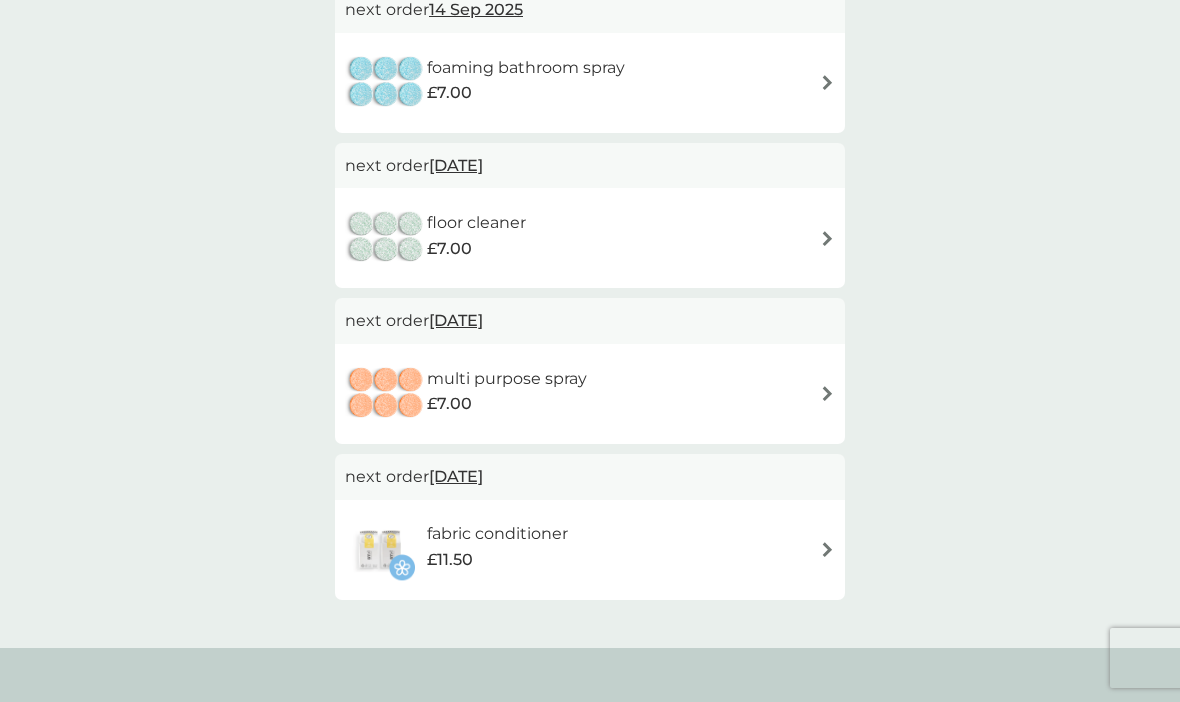 scroll, scrollTop: 1207, scrollLeft: 0, axis: vertical 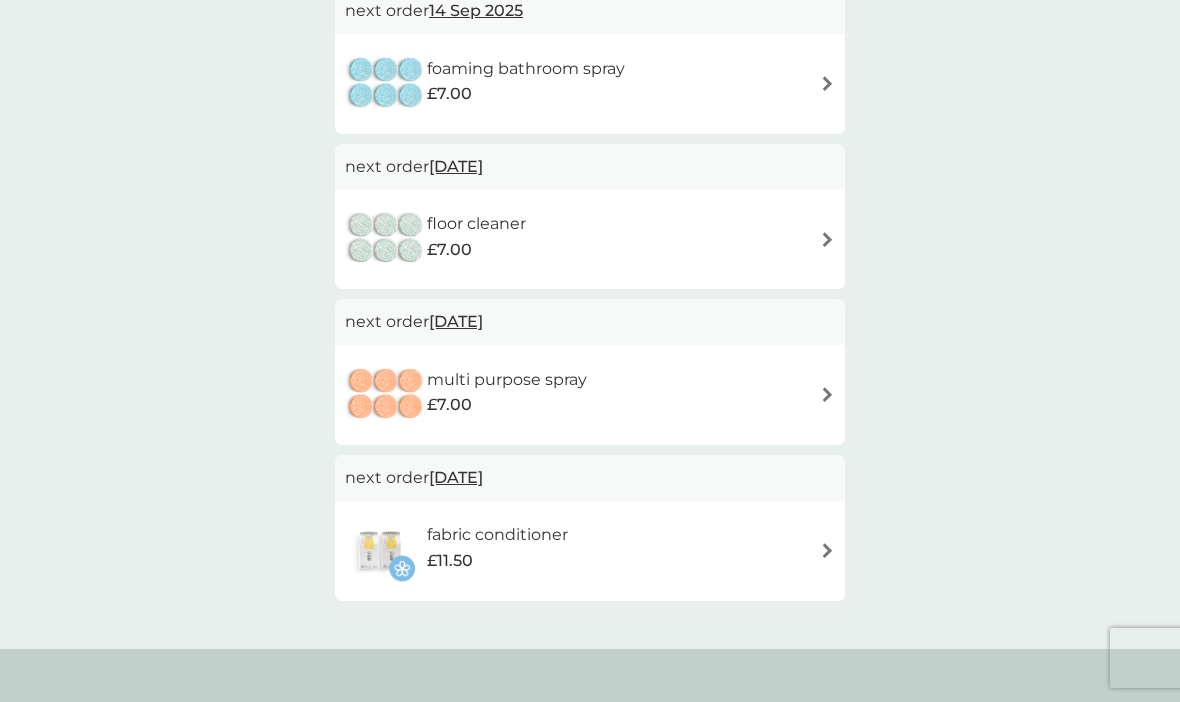 click on "next order [DATE]" at bounding box center (590, 167) 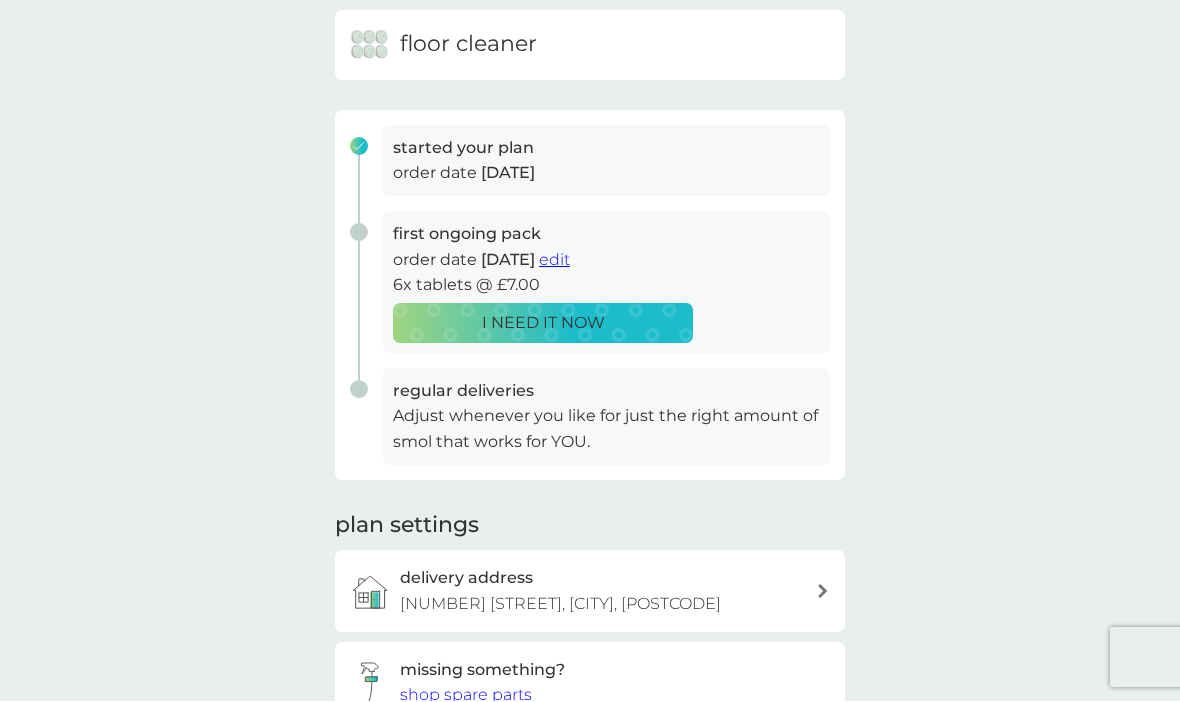 scroll, scrollTop: 208, scrollLeft: 0, axis: vertical 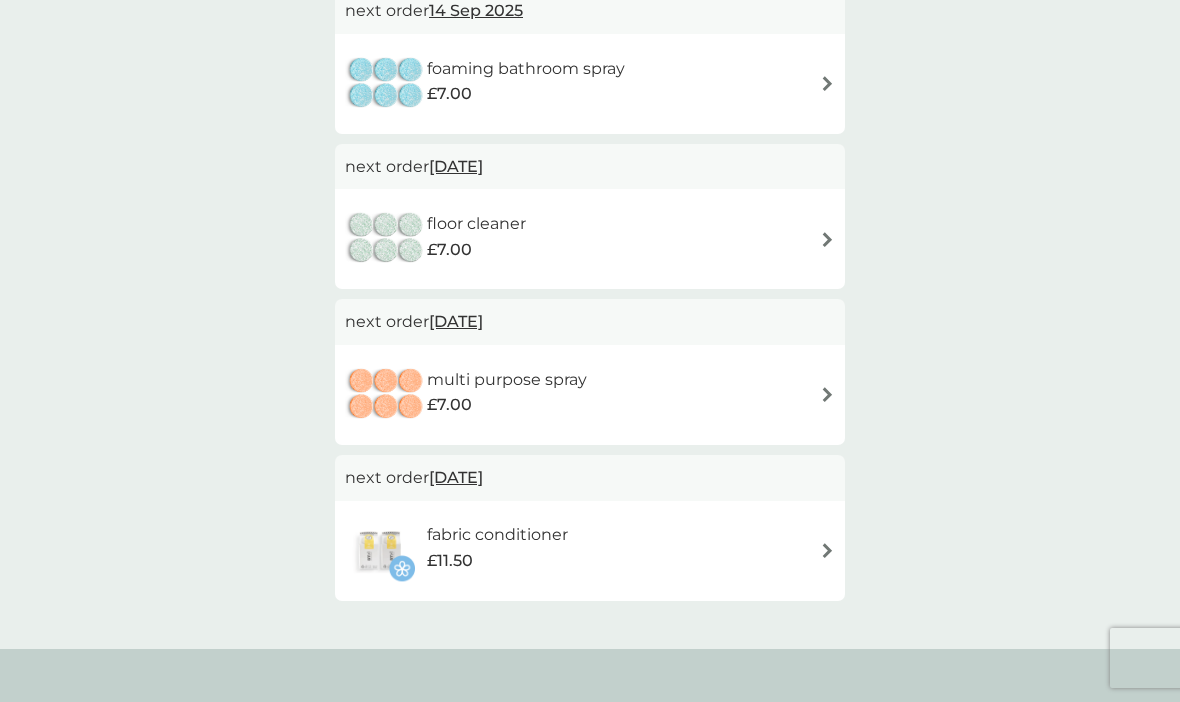 click on "multi purpose spray £7.00" at bounding box center [590, 395] 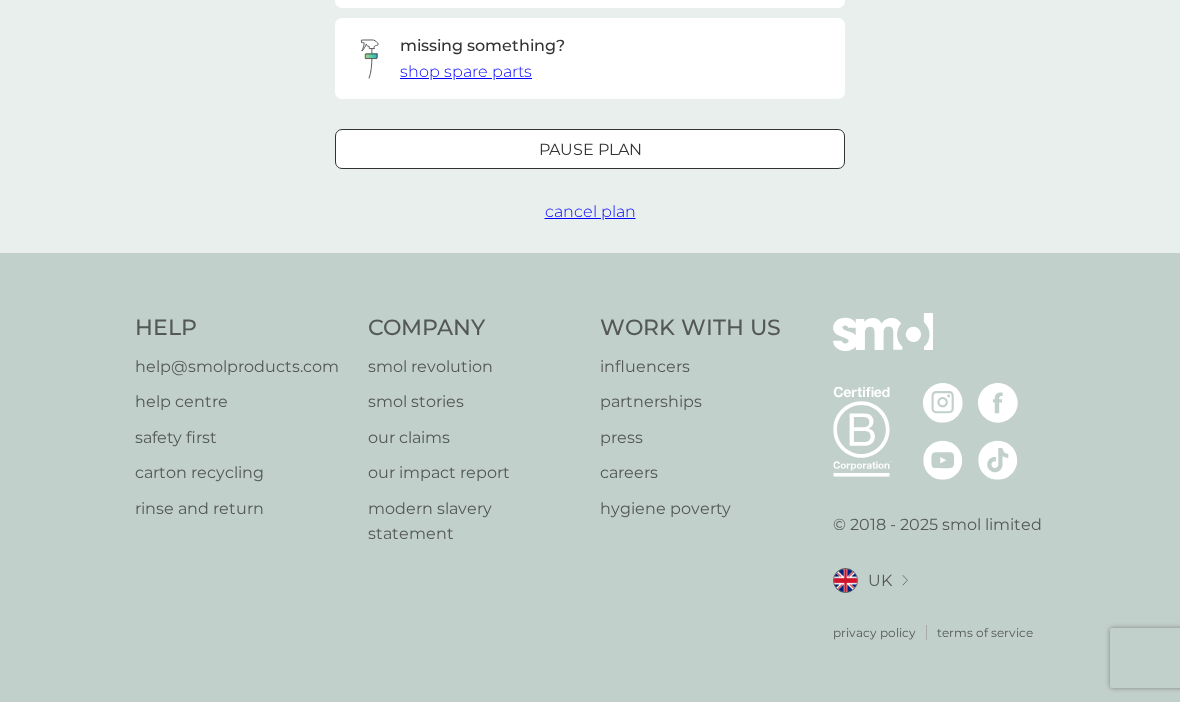 scroll, scrollTop: 0, scrollLeft: 0, axis: both 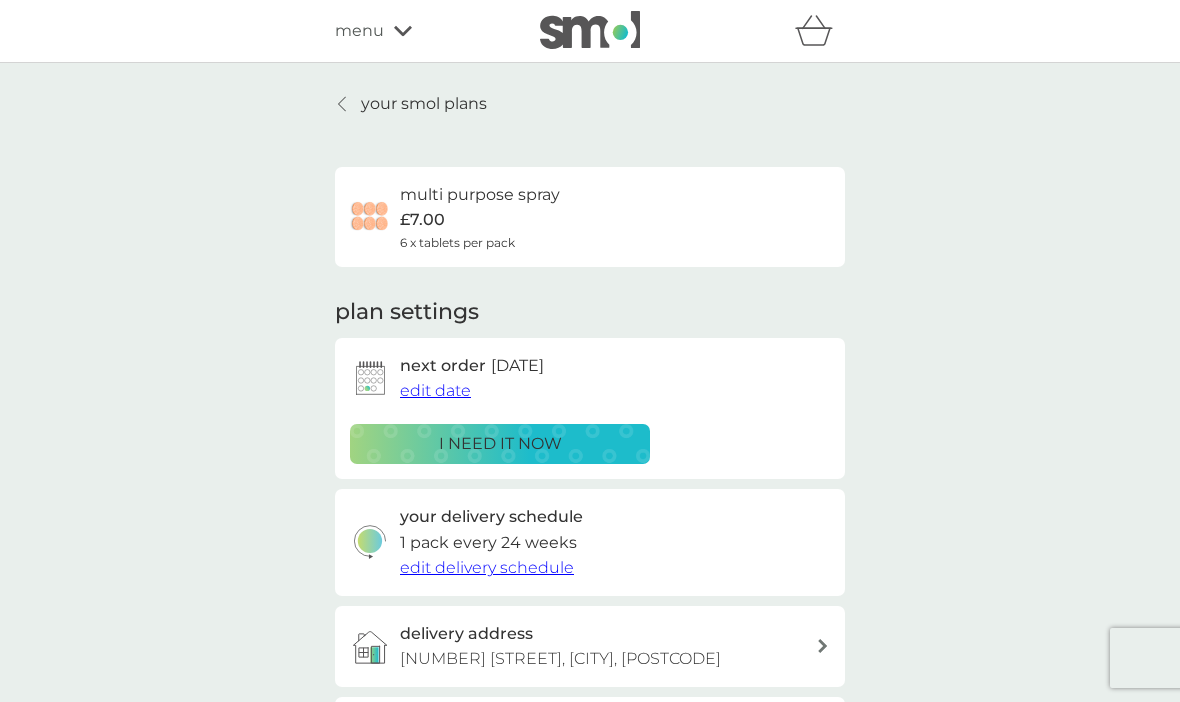 click on "your smol plans" at bounding box center [424, 104] 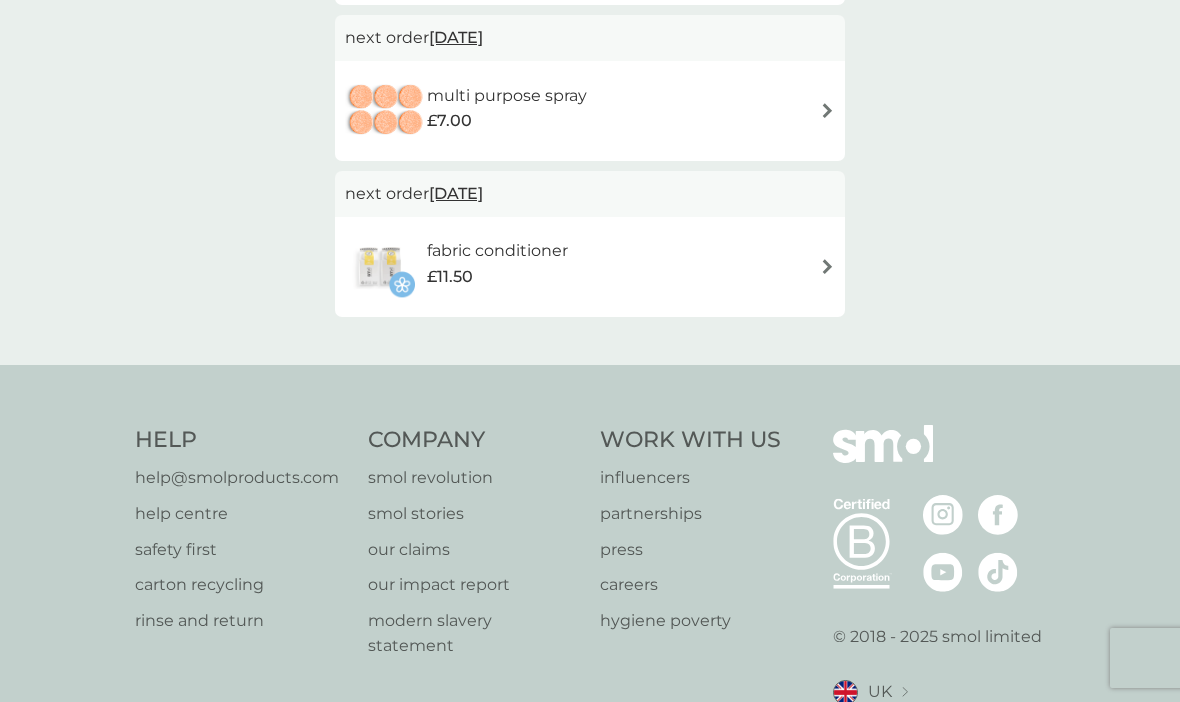 scroll, scrollTop: 1593, scrollLeft: 0, axis: vertical 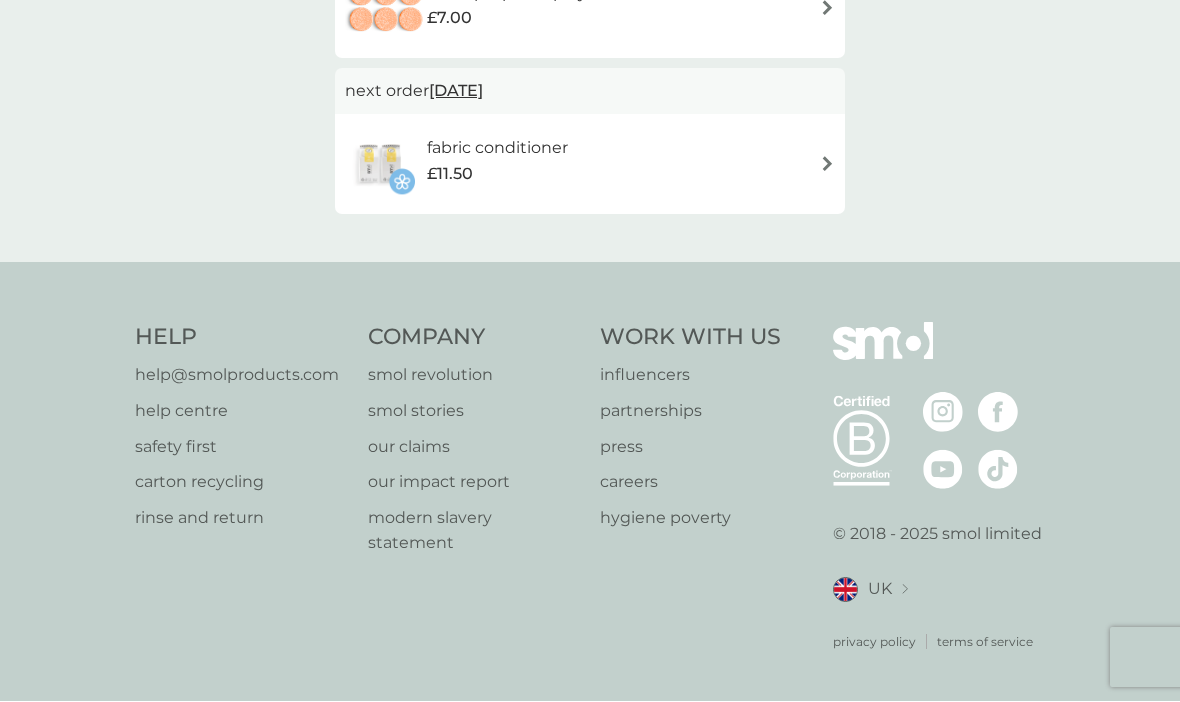 click on "fabric conditioner £11.50" at bounding box center (590, 165) 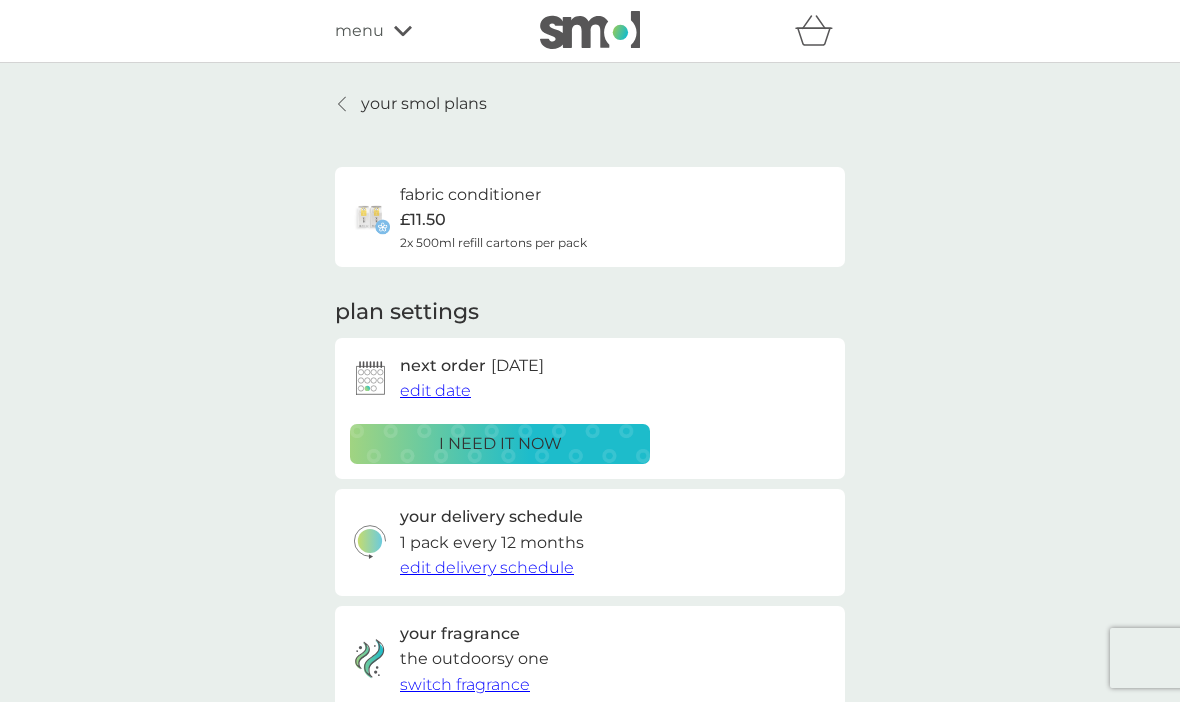 click on "your smol plans" at bounding box center [424, 104] 